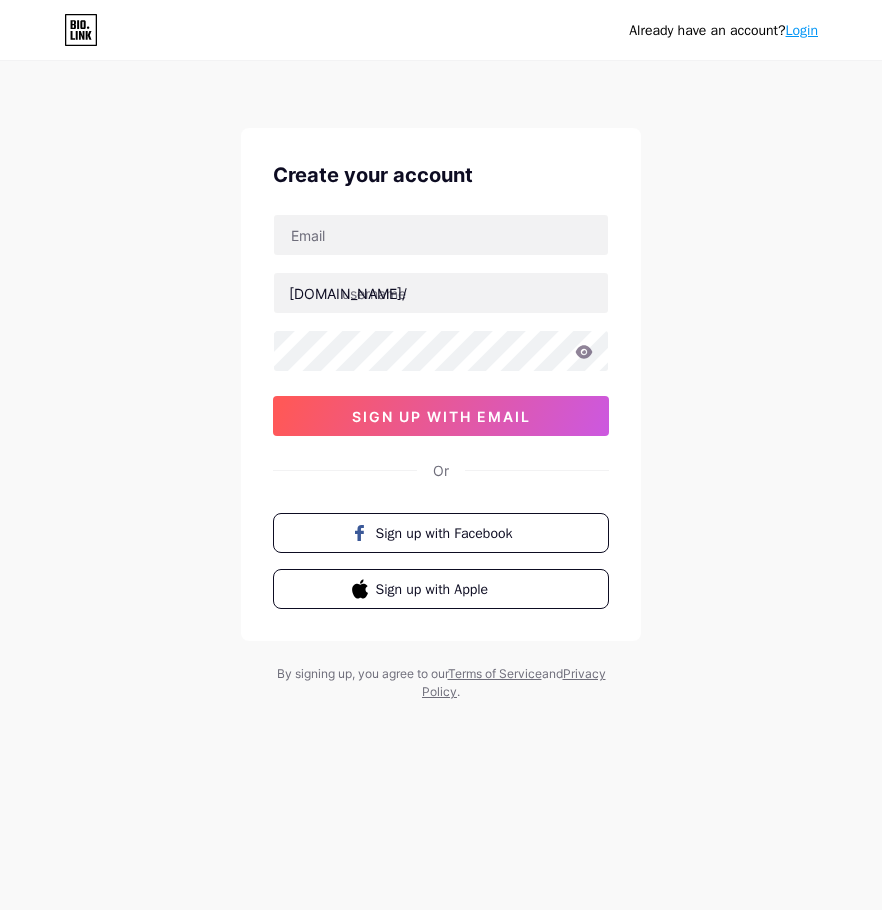scroll, scrollTop: 0, scrollLeft: 0, axis: both 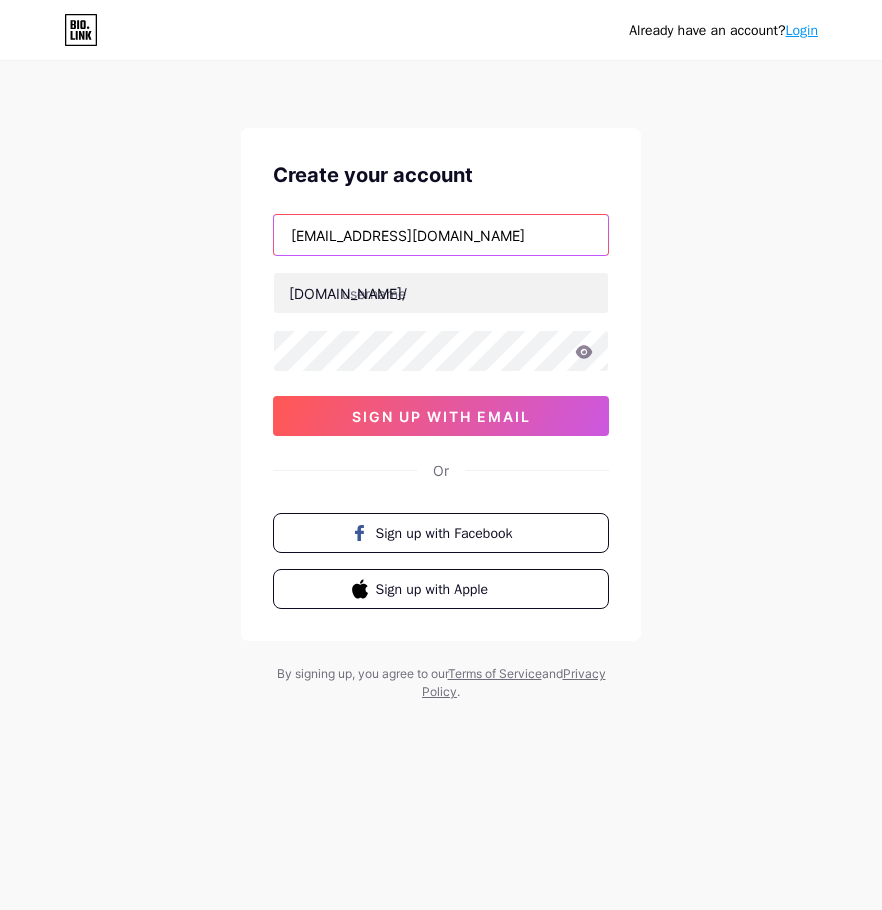 type on "lesoleange@hotmail.com" 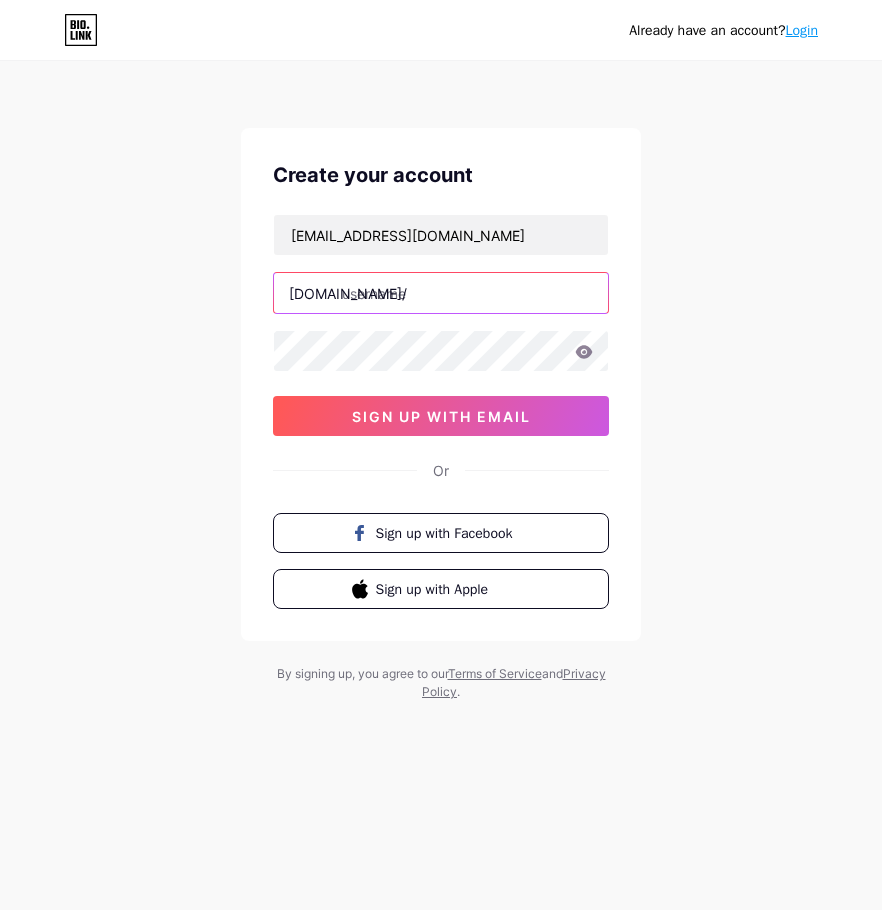 click at bounding box center [441, 293] 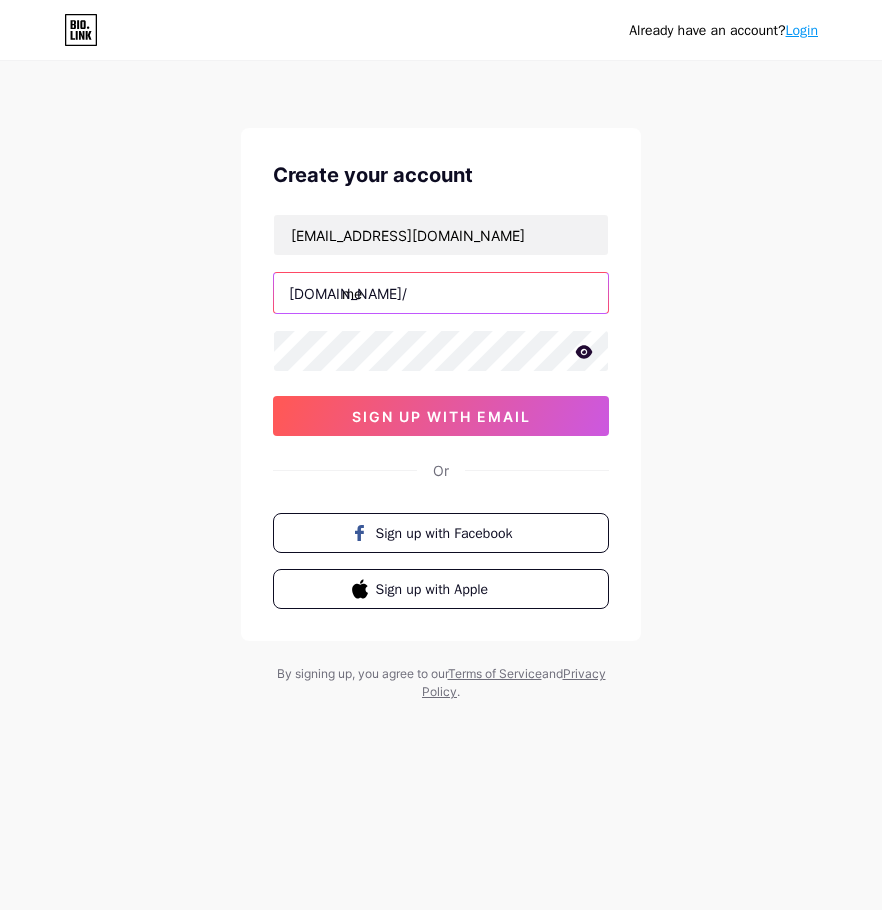 type on "m" 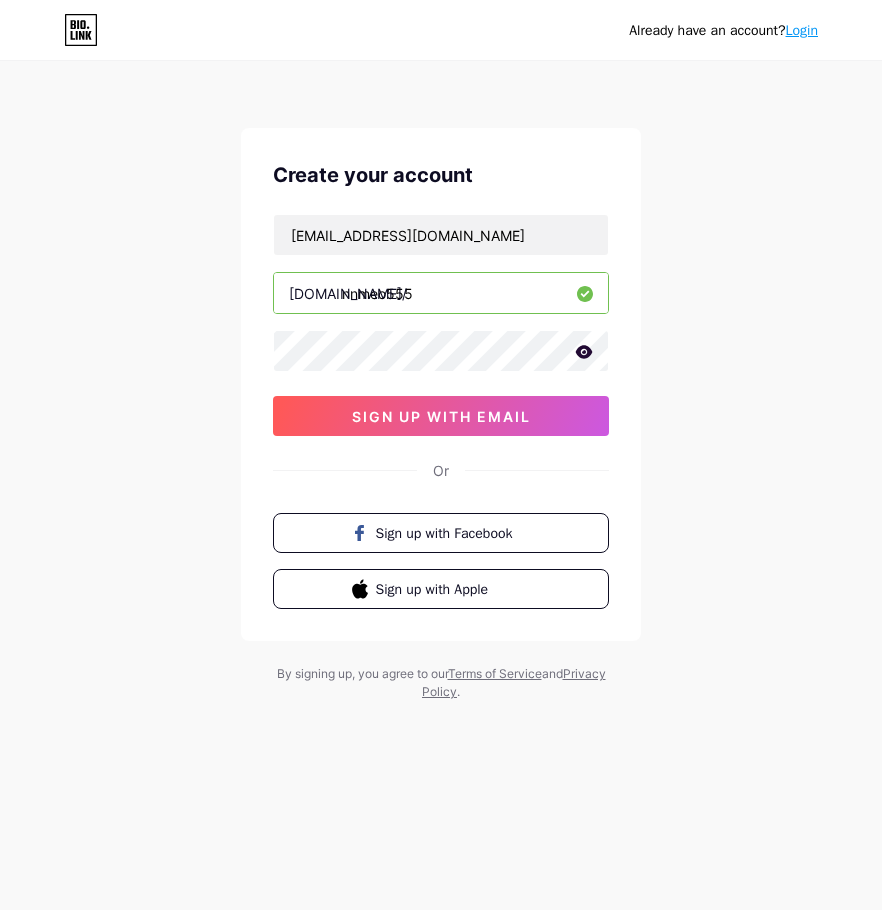 type on "nnmeo555" 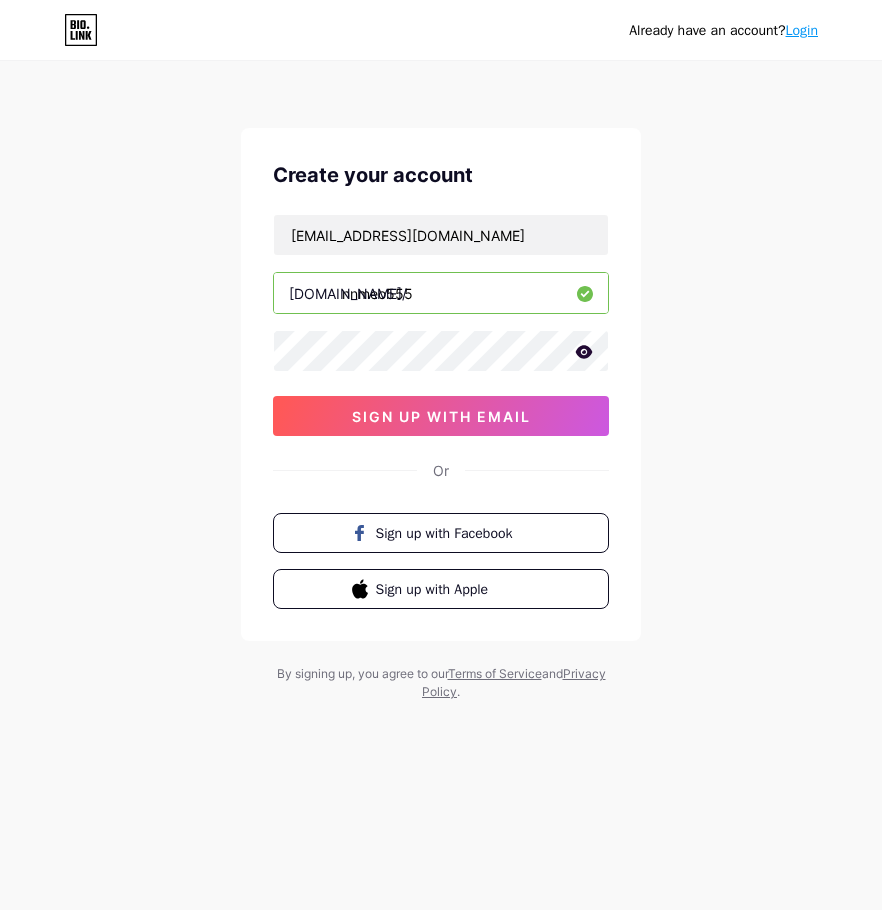 click on "Already have an account?  Login   Create your account     lesoleange@hotmail.com     bio.link/   nnmeo555                     sign up with email         Or       Sign up with Facebook
Sign up with Apple
By signing up, you agree to our  Terms of Service  and  Privacy Policy ." at bounding box center [441, 382] 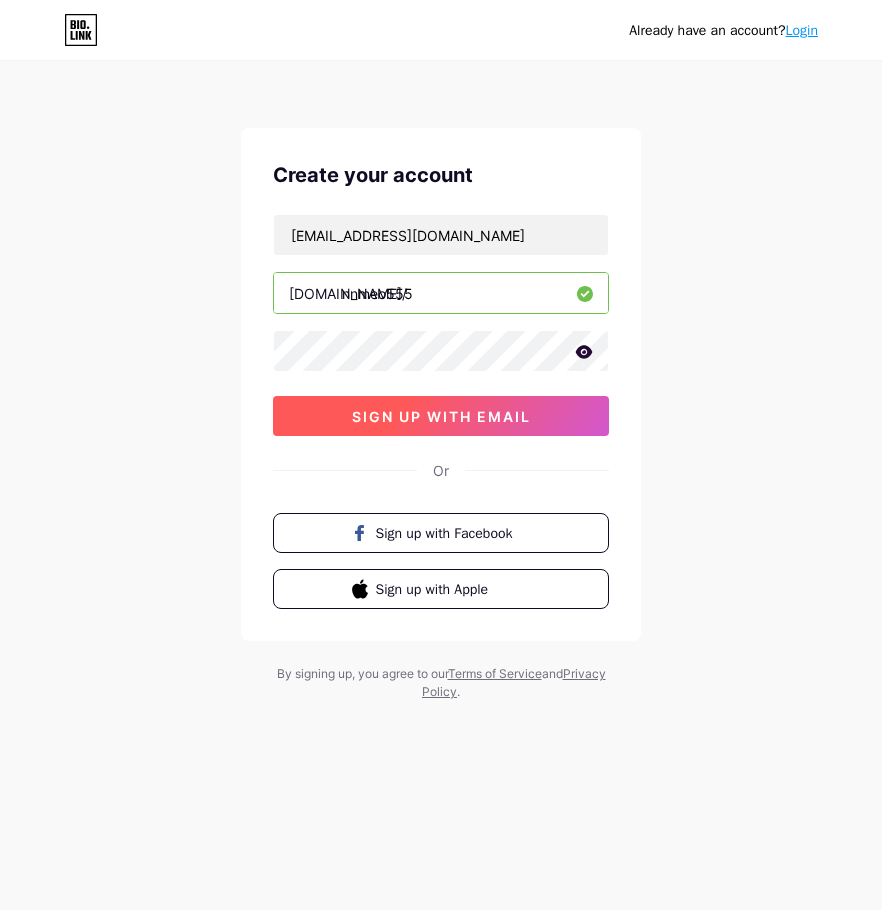 click on "sign up with email" at bounding box center (441, 416) 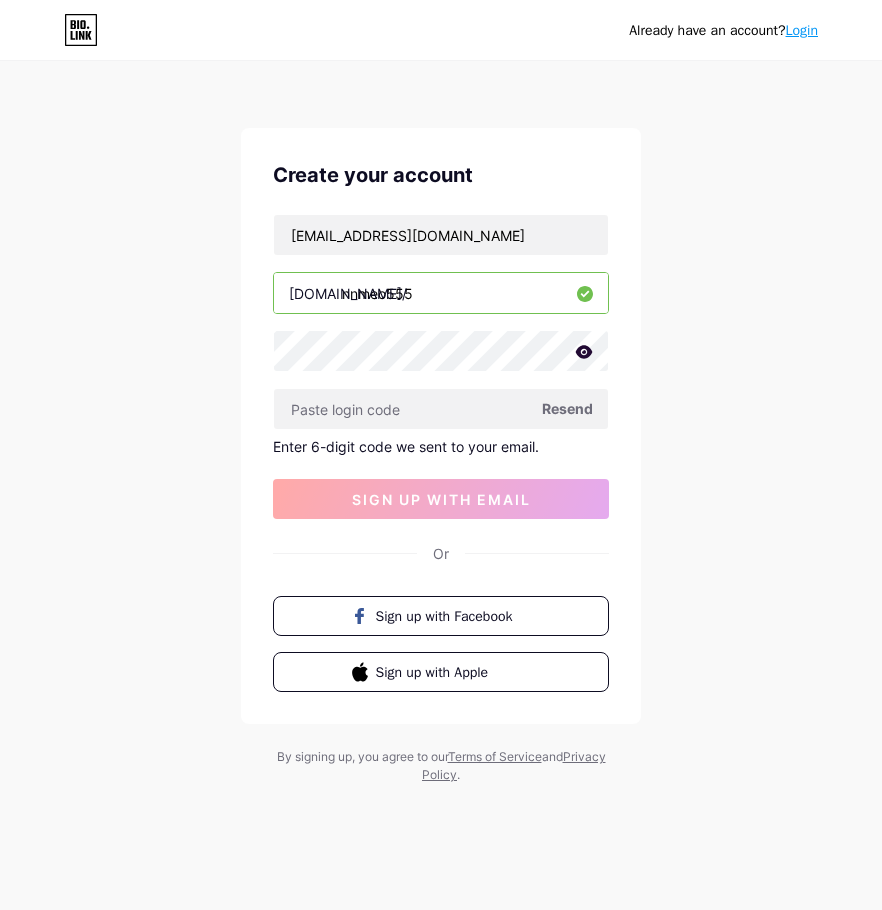 click on "Resend" at bounding box center (567, 408) 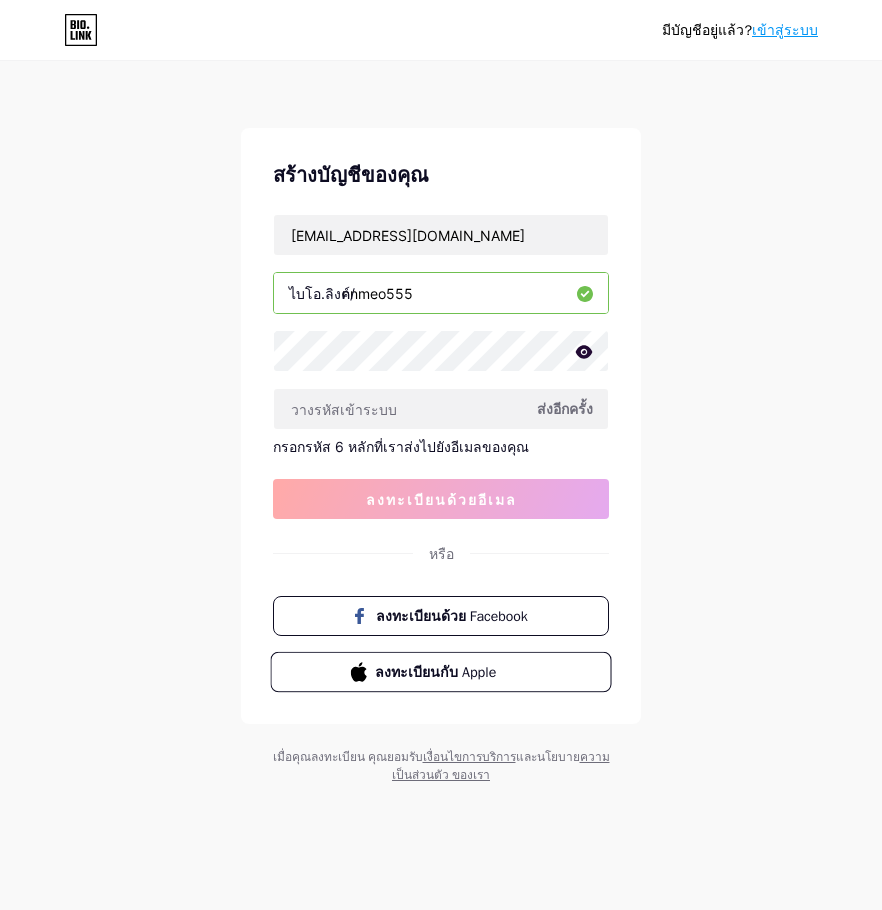 click on "ลงทะเบียนกับ Apple" at bounding box center [436, 671] 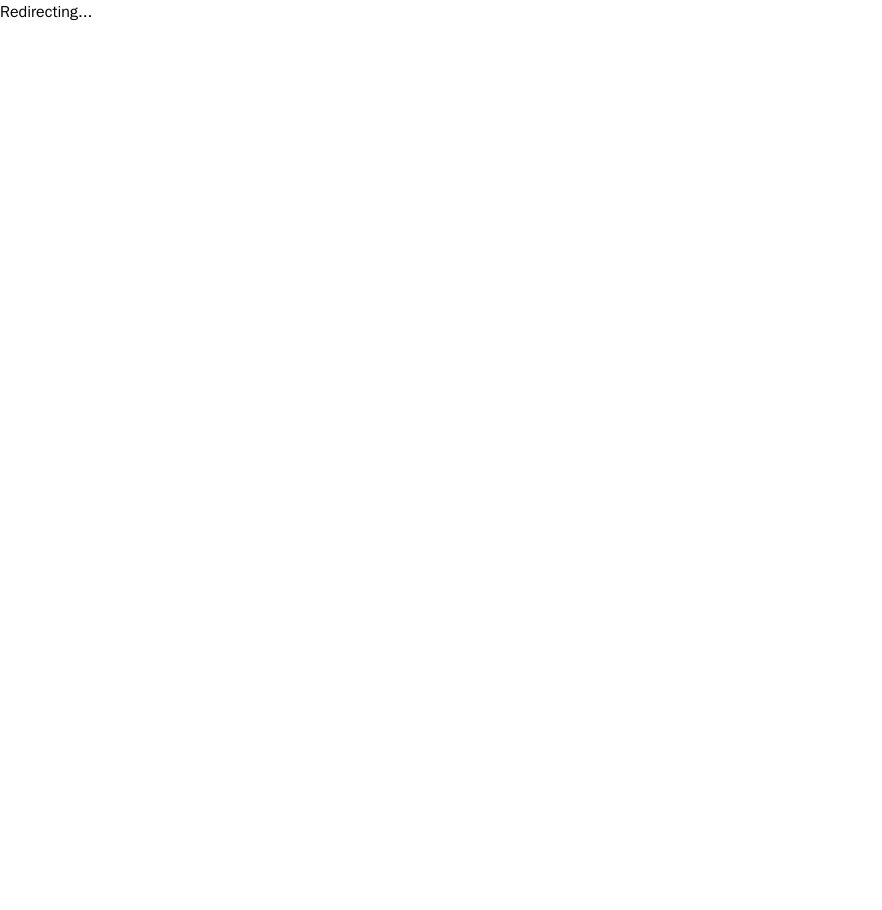 scroll, scrollTop: 0, scrollLeft: 0, axis: both 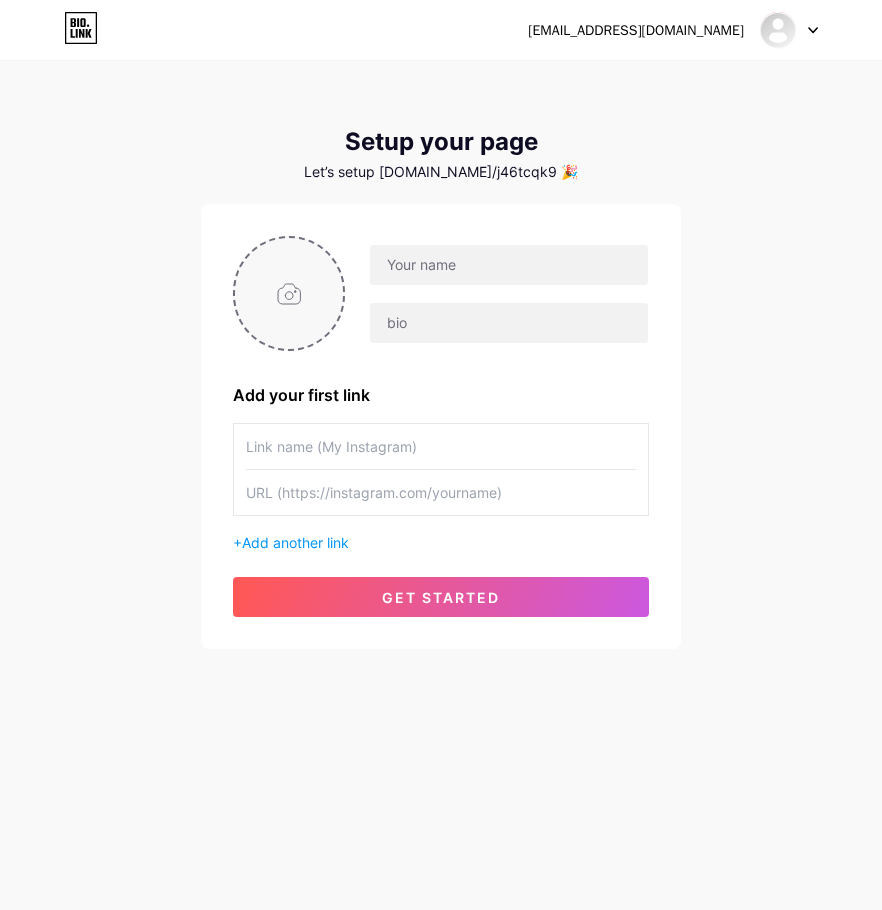 click at bounding box center (289, 293) 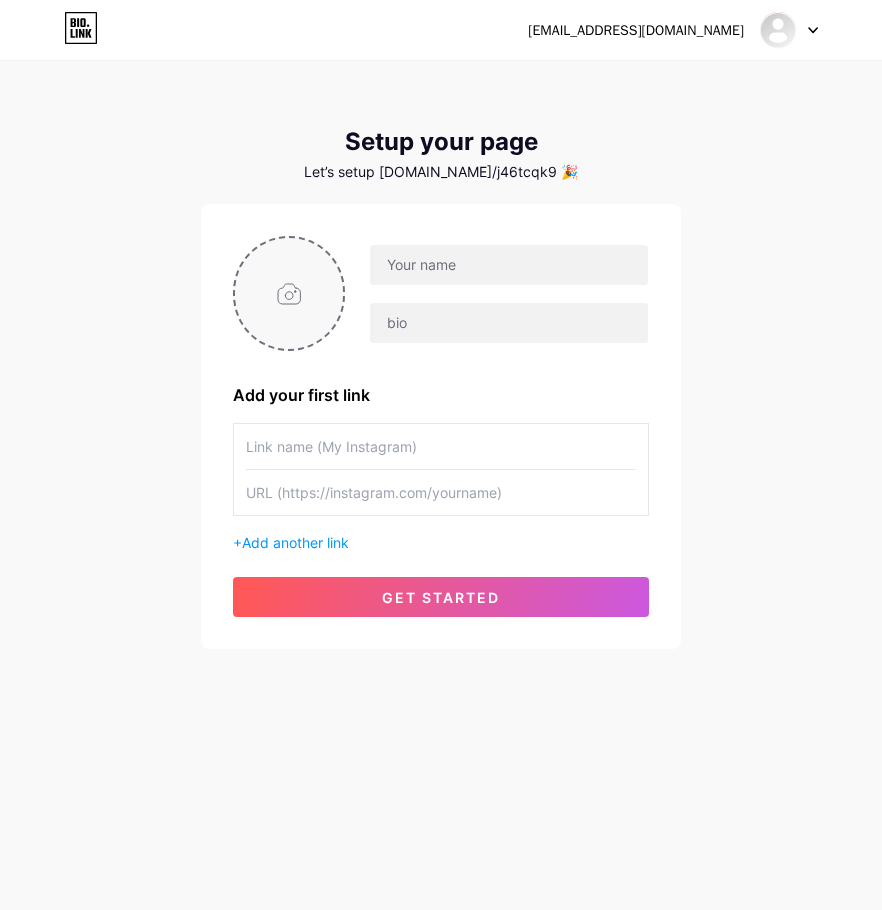 type on "C:\fakepath\photo_2025-06-30_22-59-54.jpg" 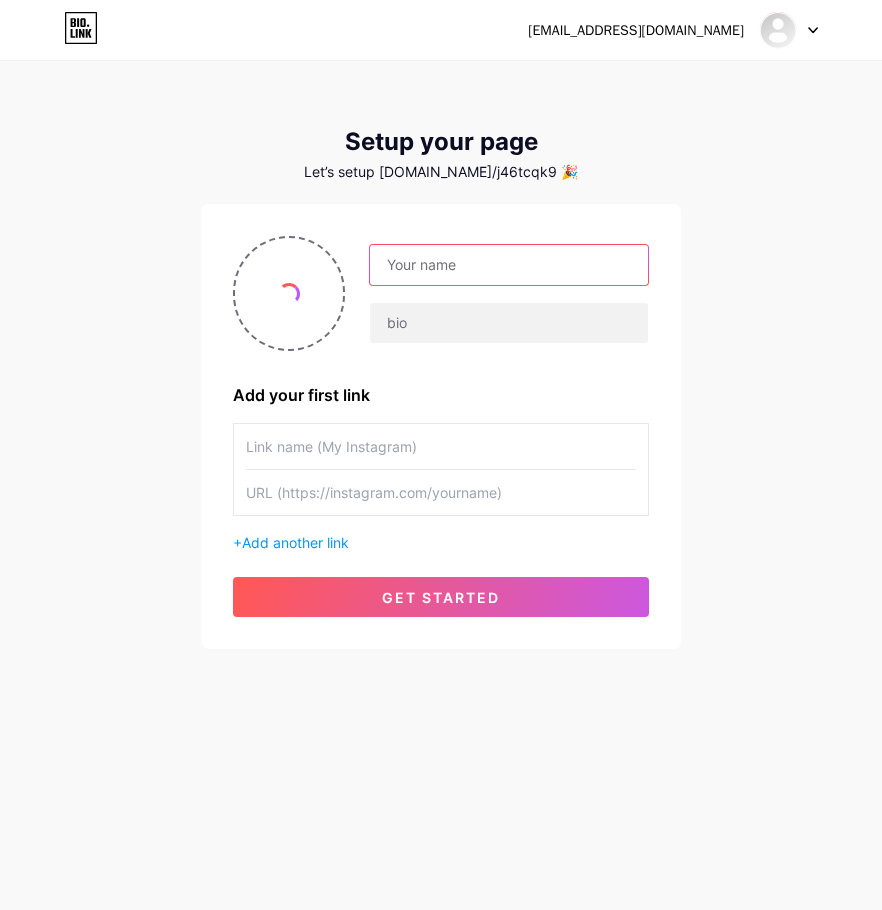 click at bounding box center (509, 265) 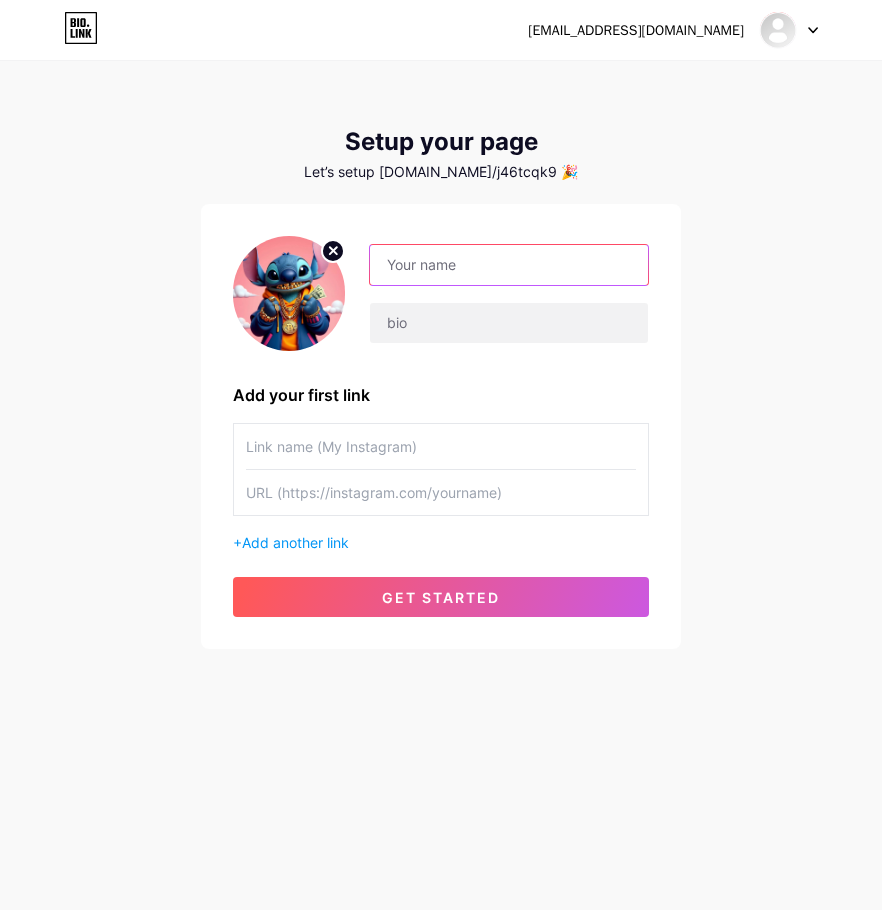 click at bounding box center [509, 265] 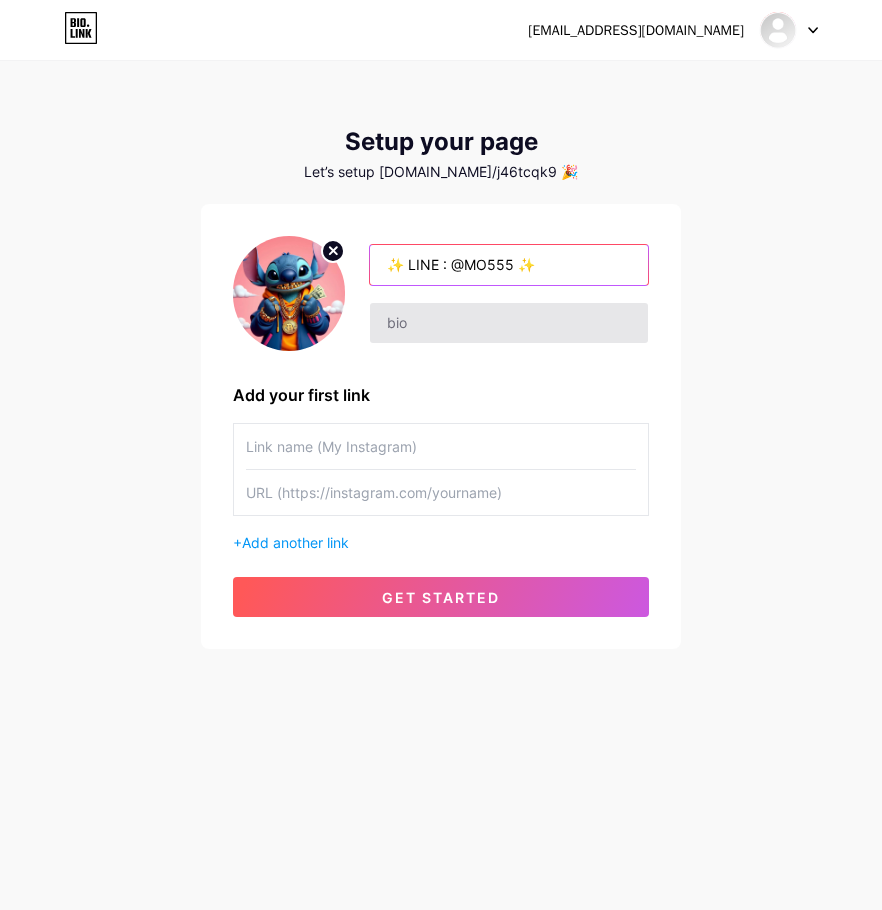 type on "✨ LINE : @MO555 ✨" 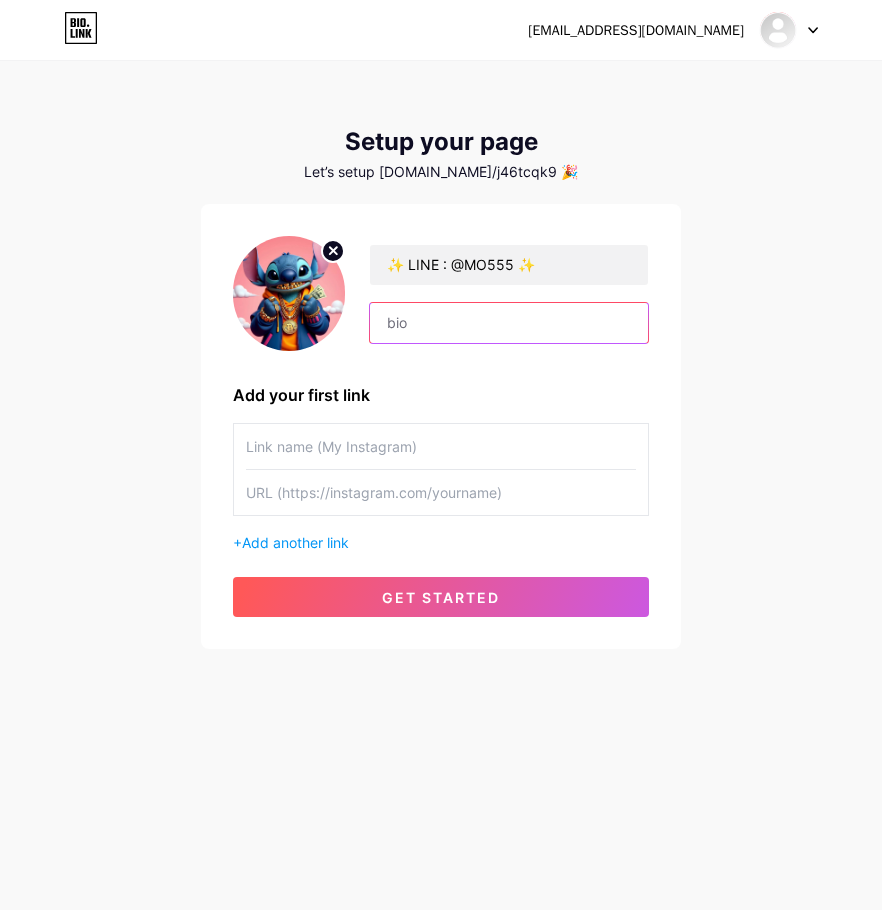 click at bounding box center (509, 323) 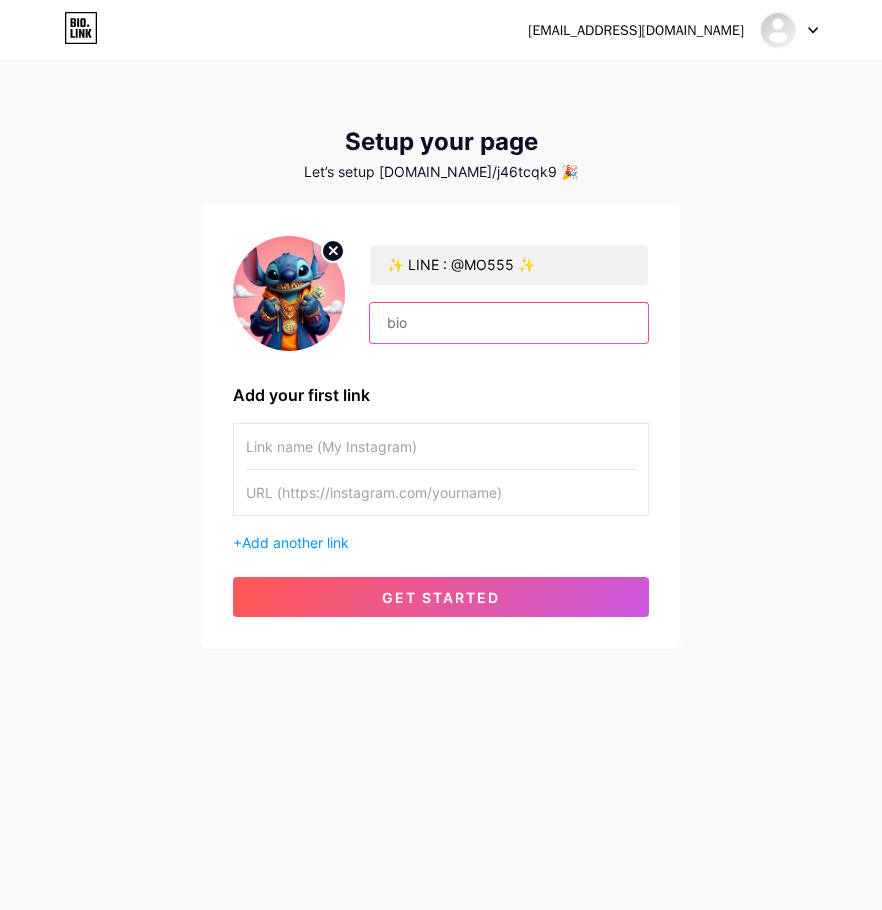 paste on "💸✨ฝาก 100รับเพิ่มทันที 200 💸✨ 🔥เว็บน้องใหม่มาแรง กำลังปล่อยไหล ปล่อยแตก 🔥" 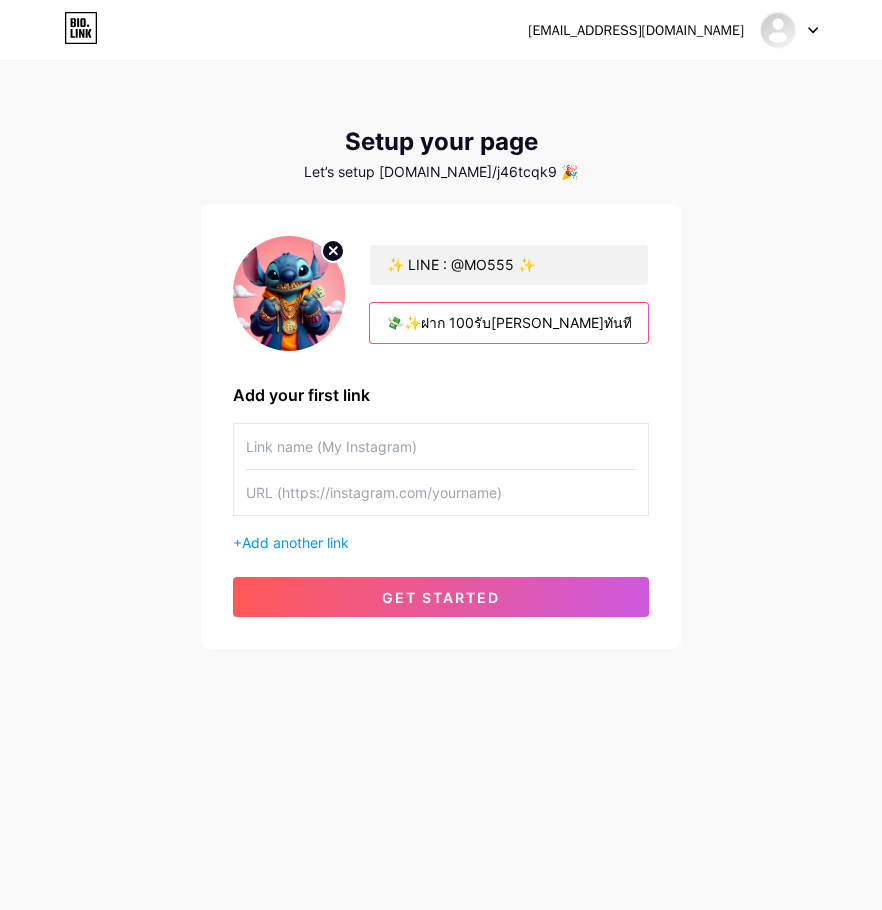 scroll, scrollTop: 0, scrollLeft: 292, axis: horizontal 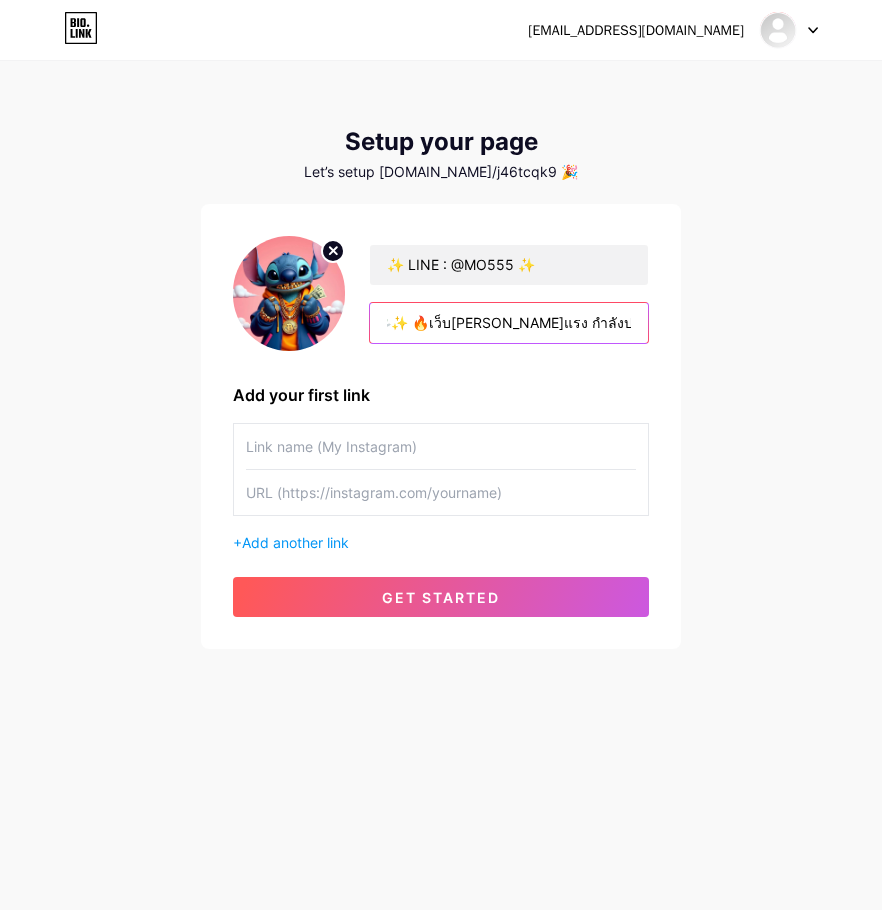 type on "💸✨ฝาก 100รับเพิ่มทันที 200 💸✨ 🔥เว็บน้องใหม่มาแรง กำลังปล่อยไหล ปล่อยแตก 🔥" 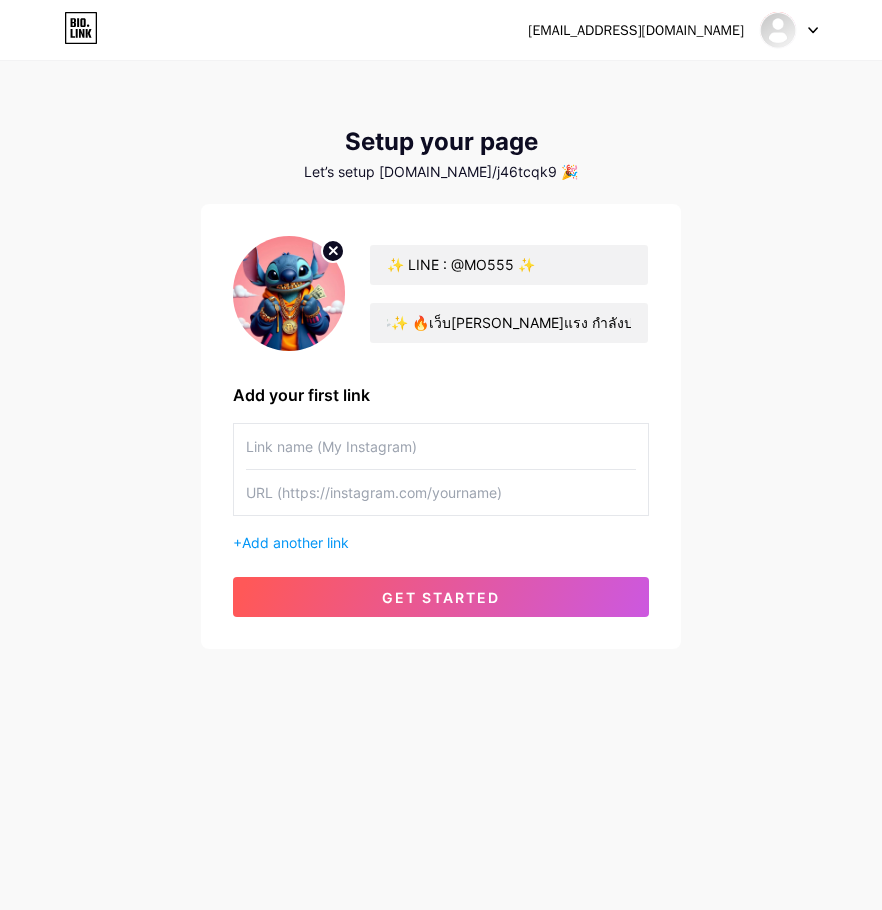 click on "j46tcqk999@privaterelay.appleid.com           Dashboard     Logout   Setup your page   Let’s setup bio.link/j46tcqk9 🎉               ✨ LINE : @MO555 ✨     💸✨ฝาก 100รับเพิ่มทันที 200 💸✨ 🔥เว็บน้องใหม่มาแรง กำลังปล่อยไหล ปล่อยแตก 🔥     Add your first link
+  Add another link     get started" at bounding box center (441, 356) 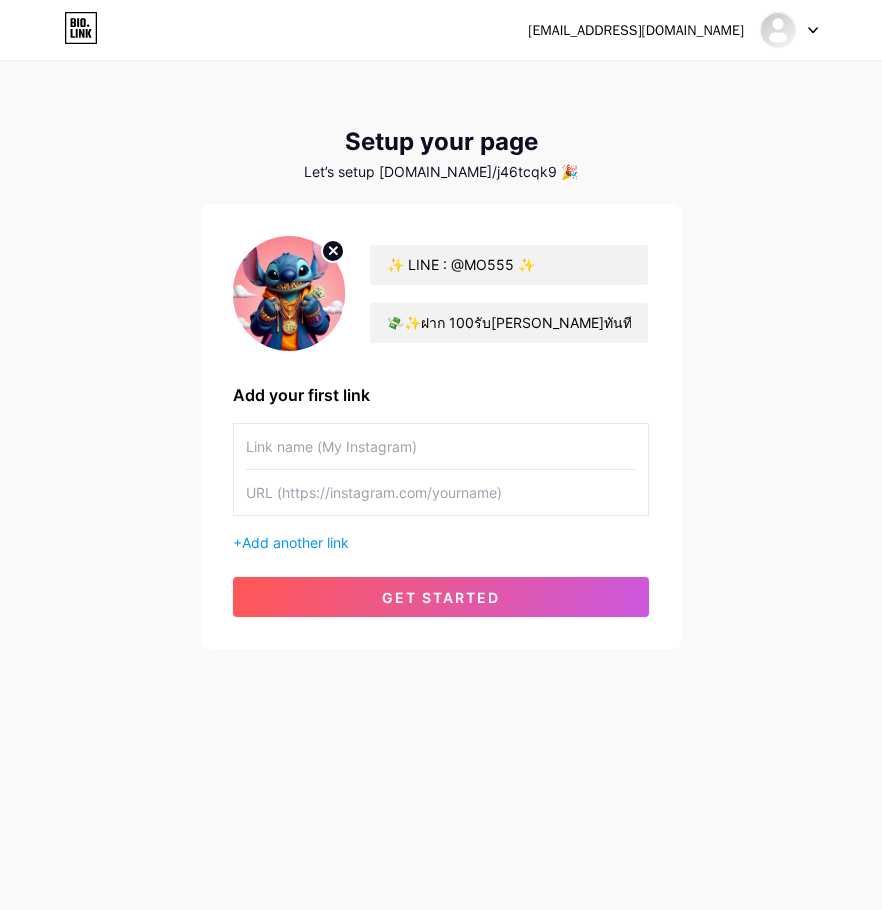 click at bounding box center (441, 446) 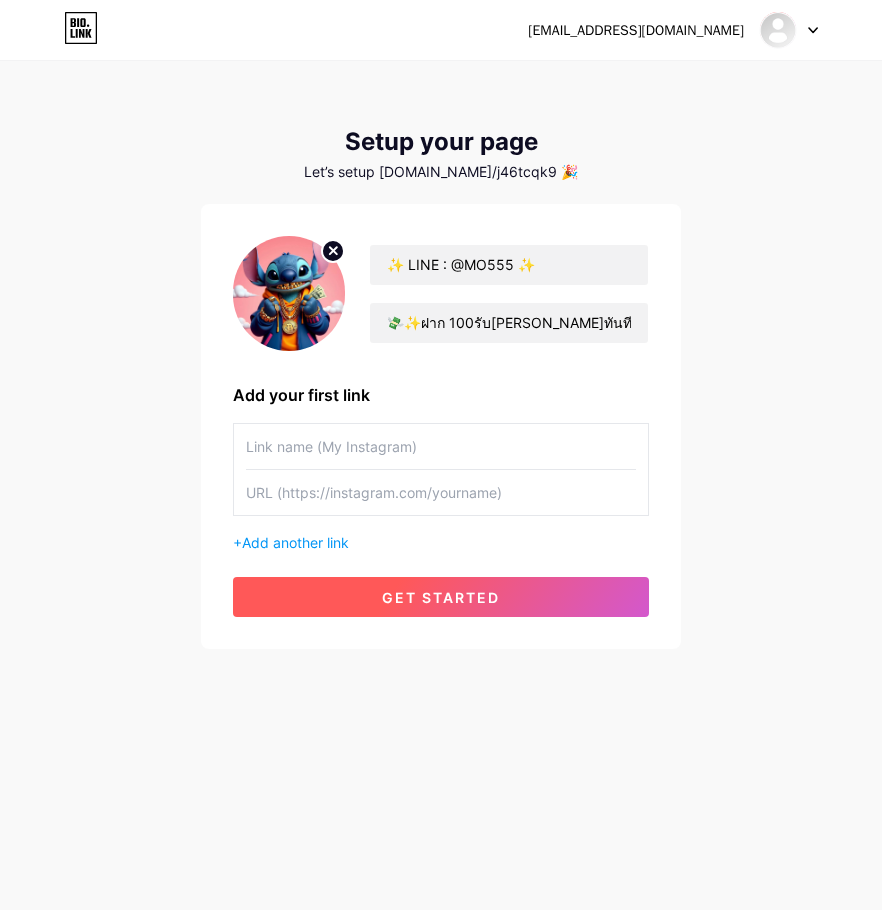 click on "get started" at bounding box center [441, 597] 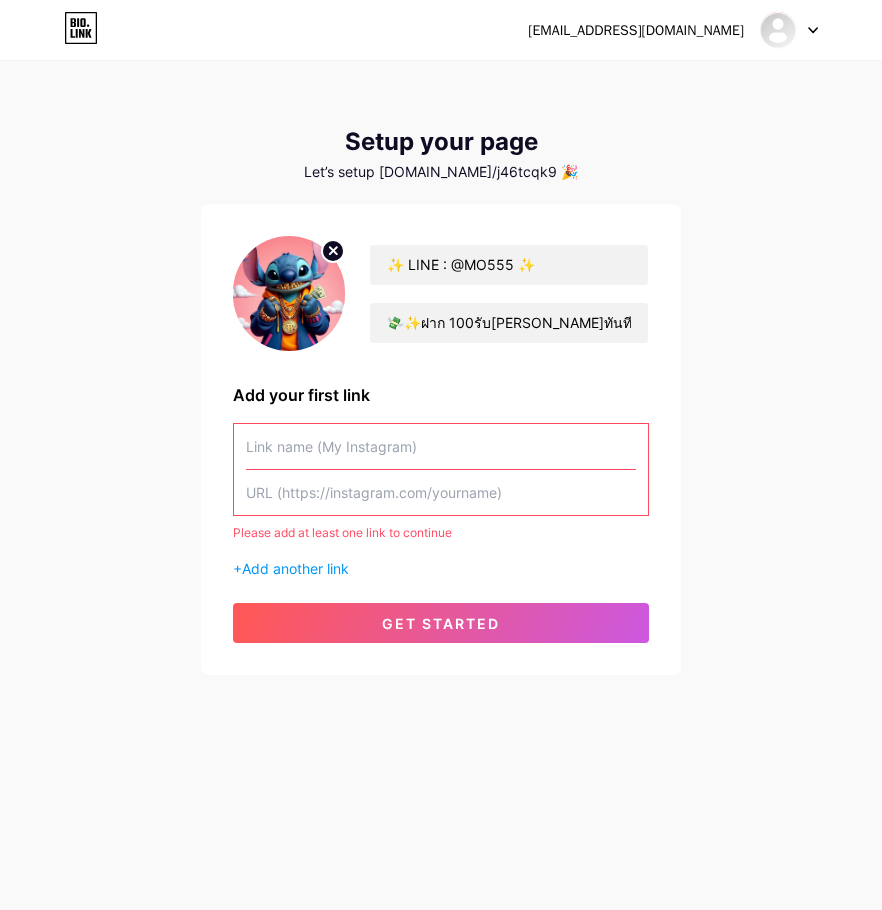 click at bounding box center [441, 446] 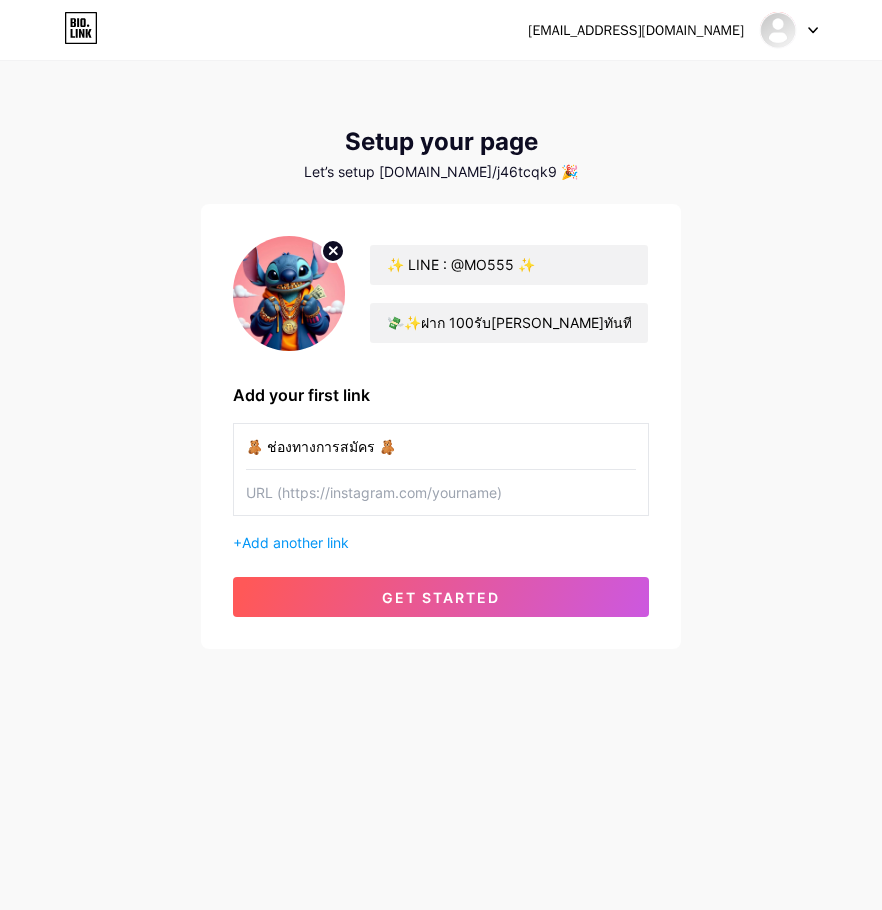 type on "🧸 ช่องทางการสมัคร 🧸" 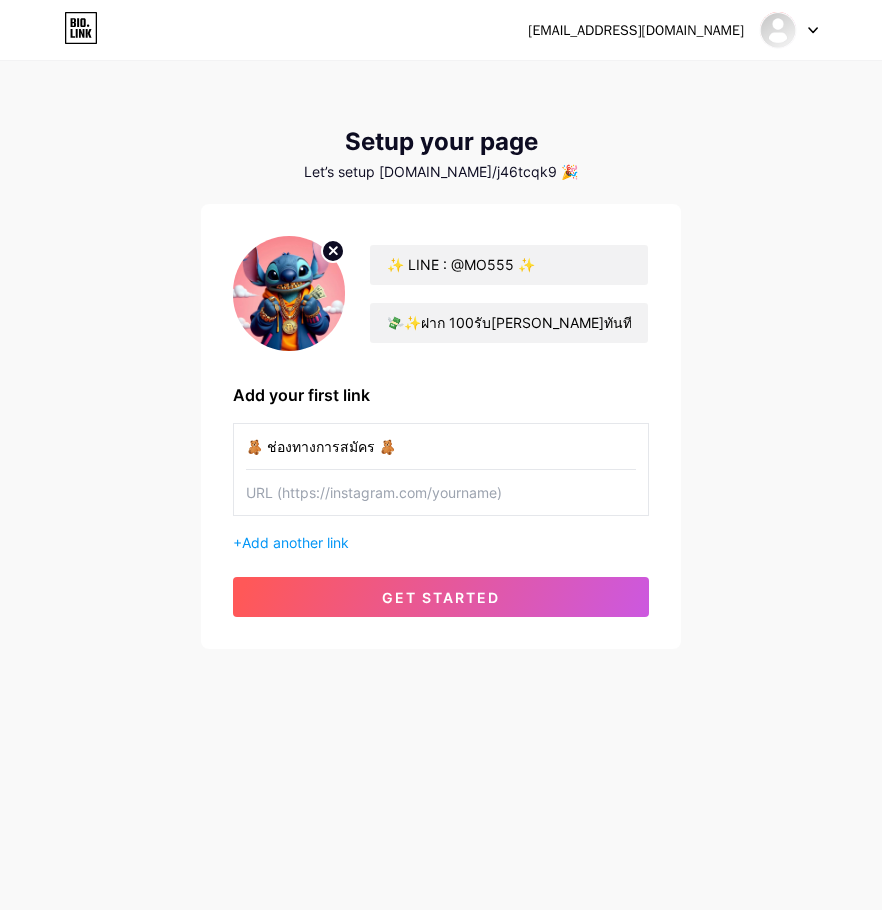 paste on "https://meo555.live/register?partner_ref=nnads072502" 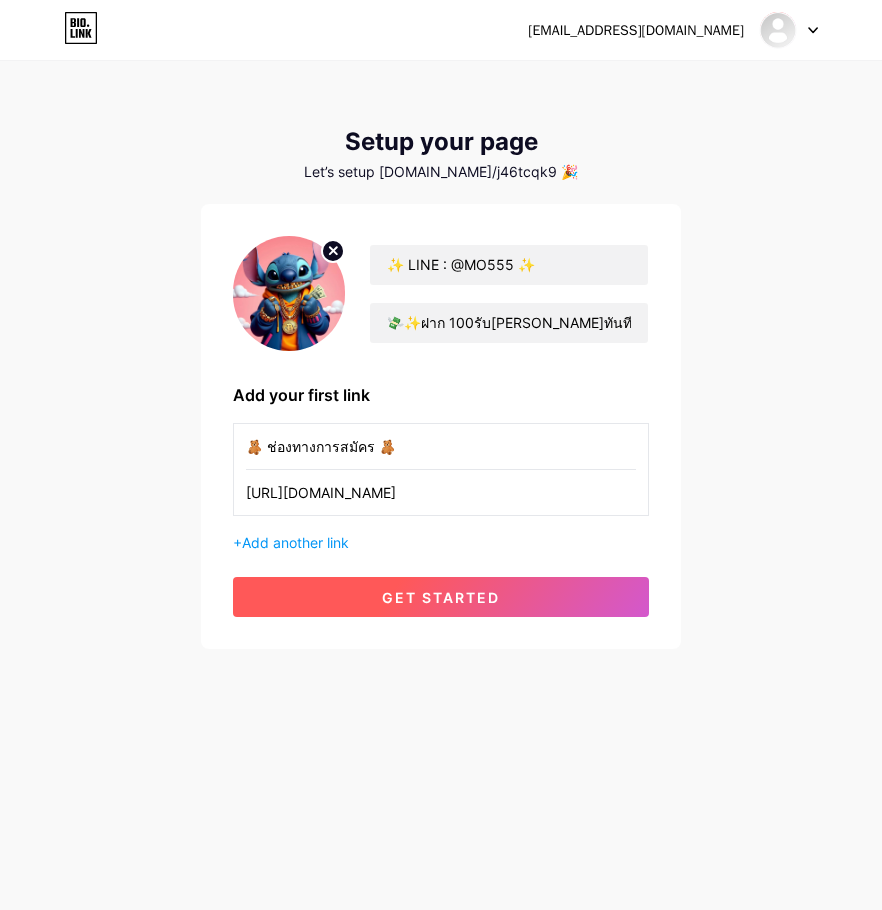 type on "https://meo555.live/register?partner_ref=nnads072502" 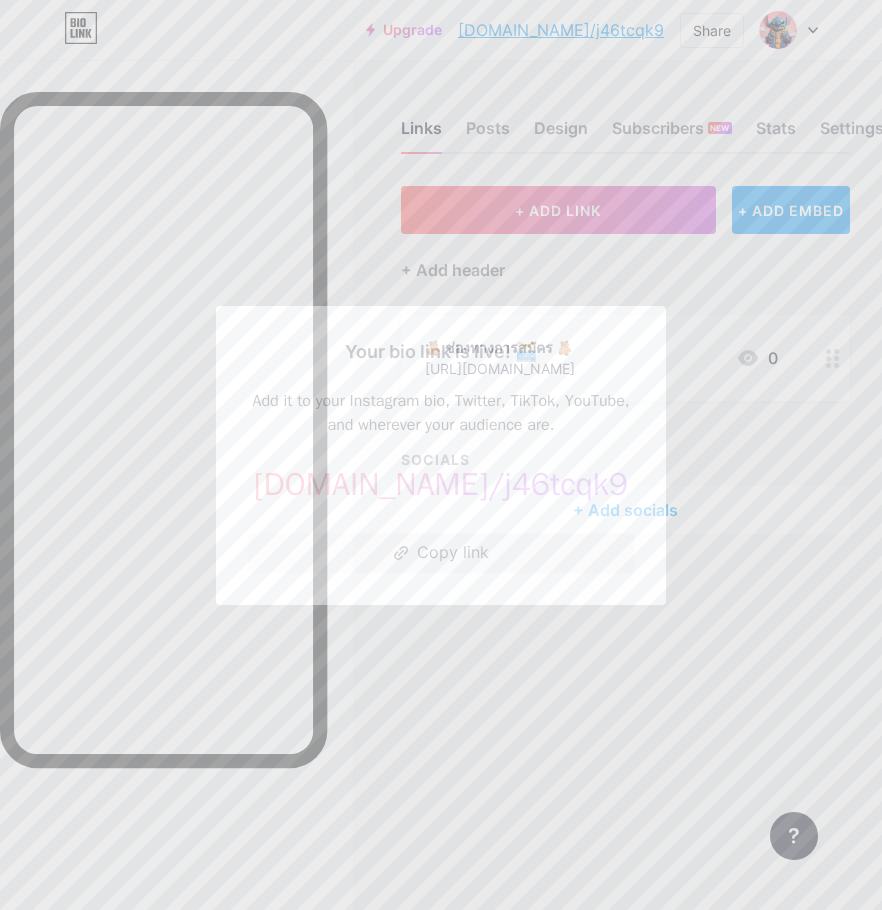 click at bounding box center (441, 455) 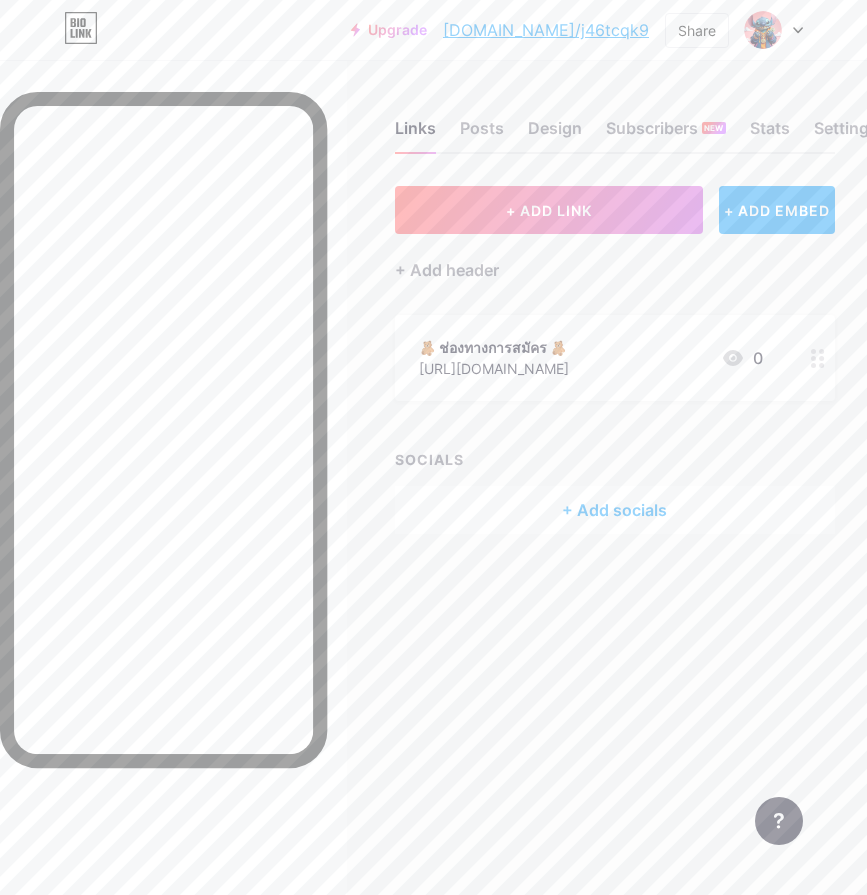 click on "🧸 ช่องทางการสมัคร 🧸" at bounding box center (494, 347) 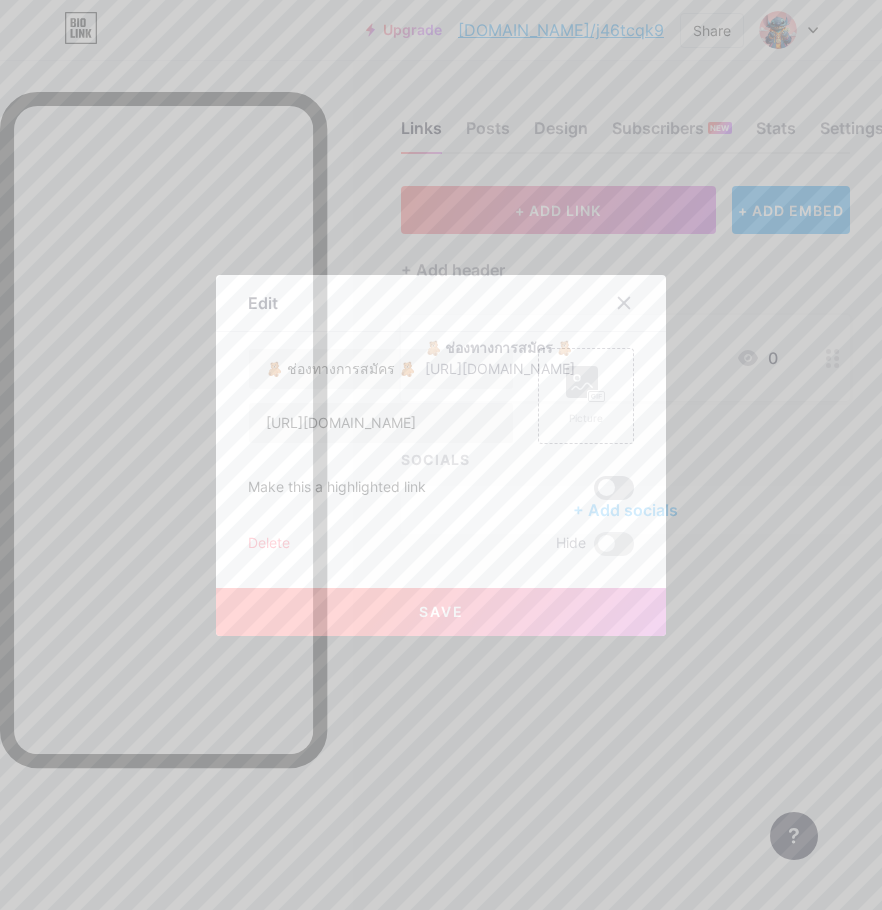 click at bounding box center [614, 488] 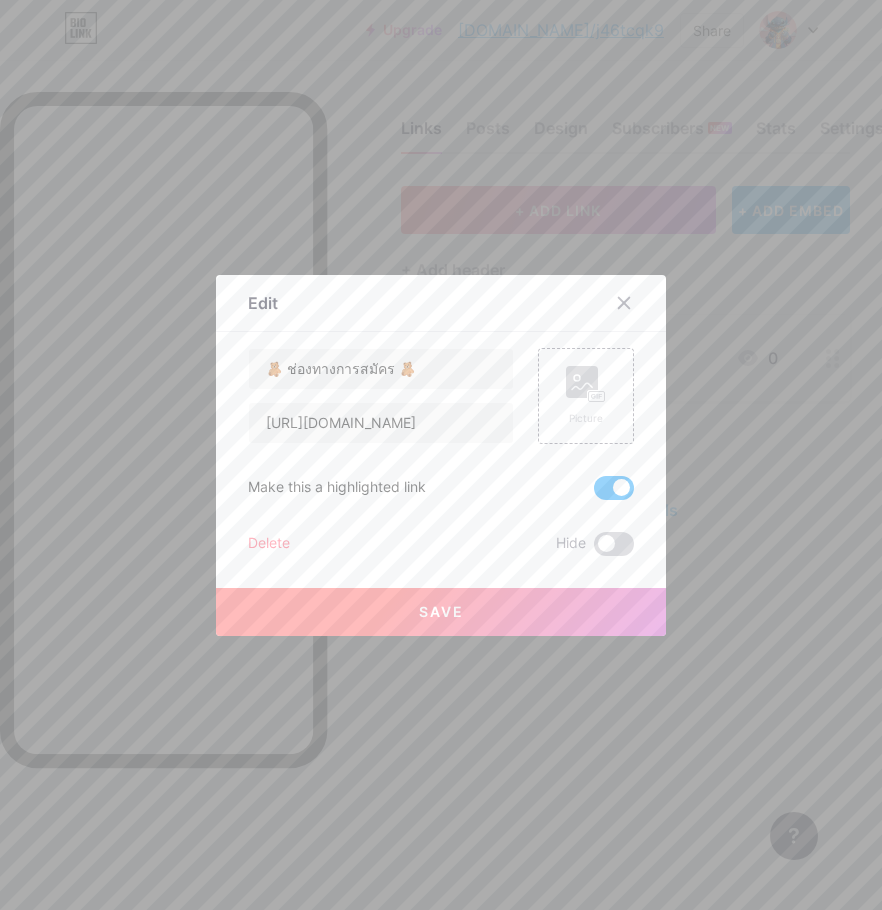 click at bounding box center [614, 544] 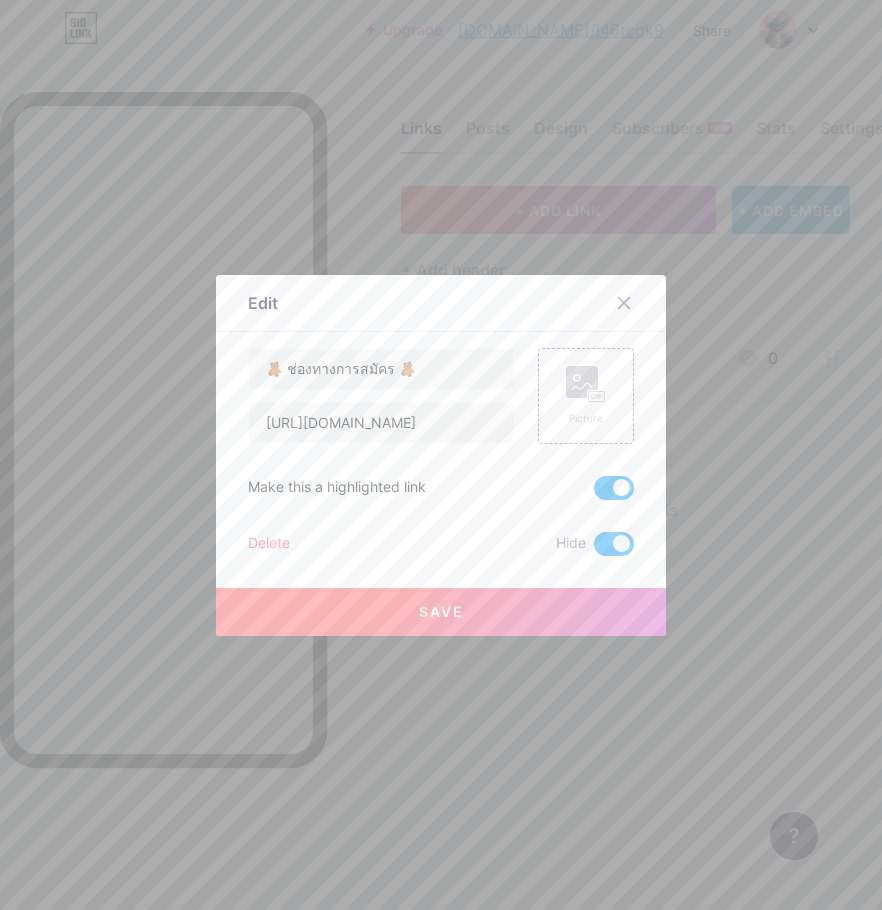 click at bounding box center (614, 544) 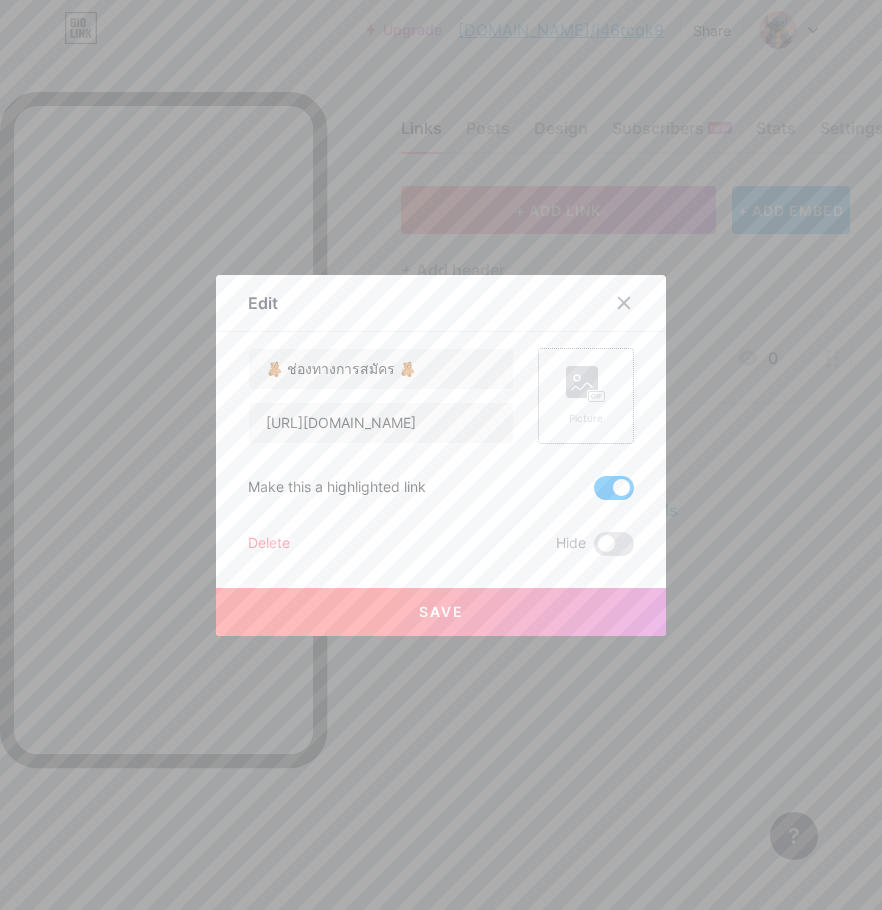 click on "Picture" at bounding box center (586, 396) 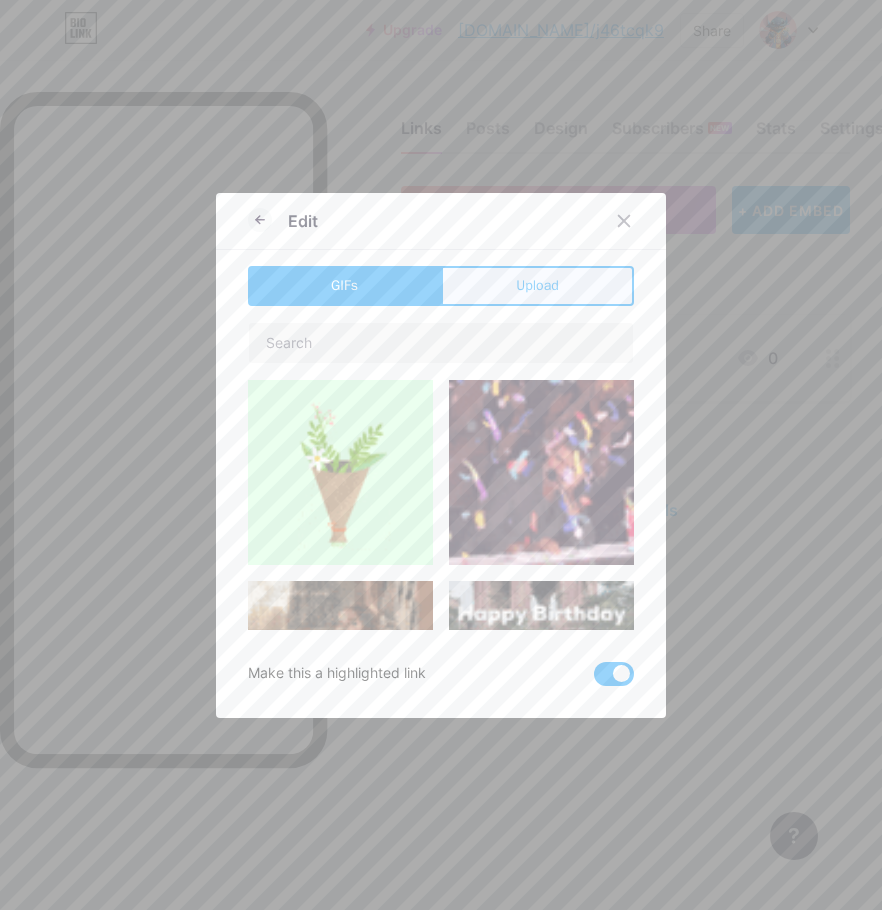 click on "Upload" at bounding box center [537, 286] 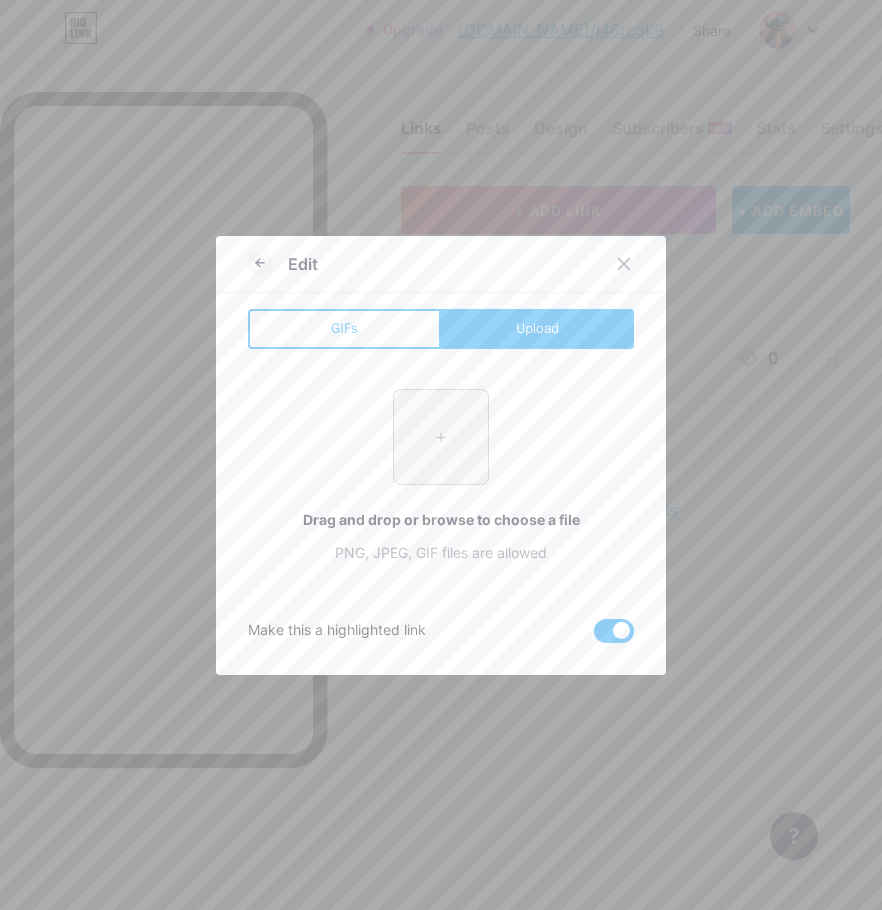 click at bounding box center [441, 437] 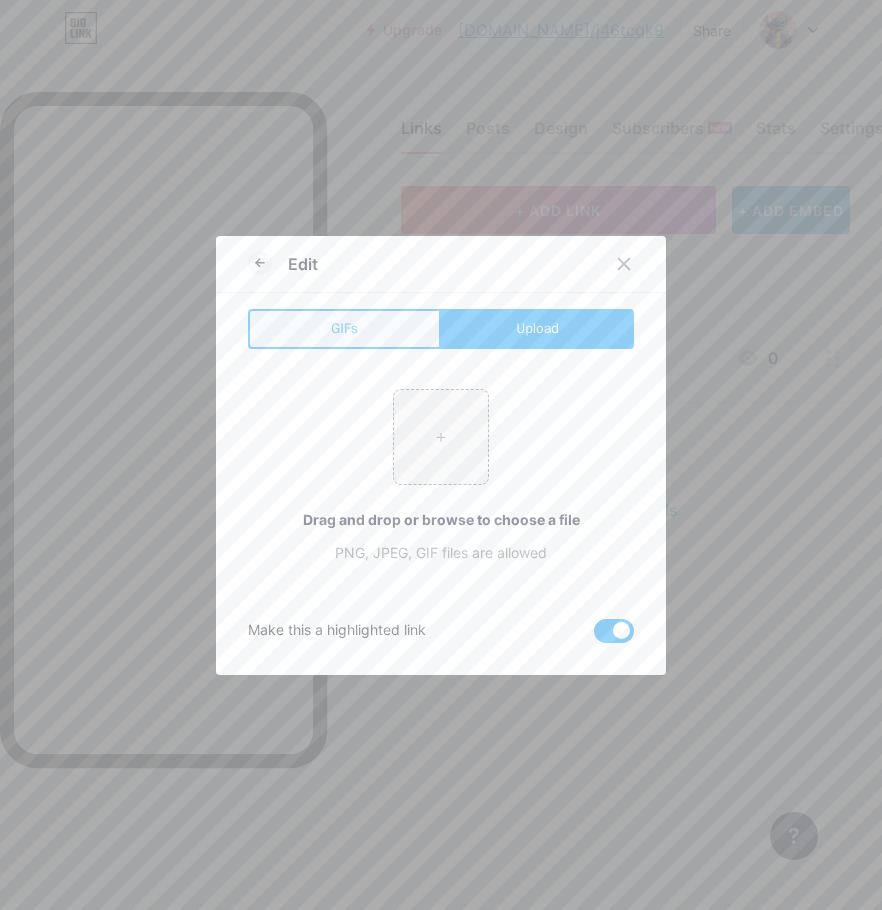 click on "GIFs" at bounding box center (344, 328) 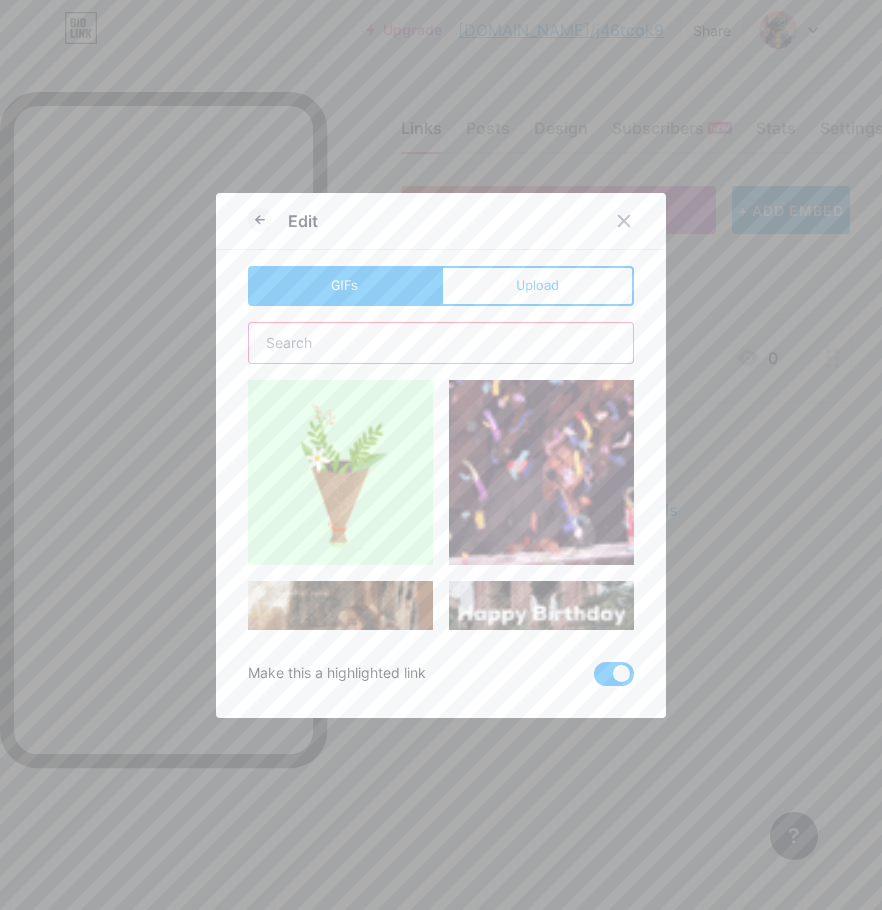 click at bounding box center [441, 343] 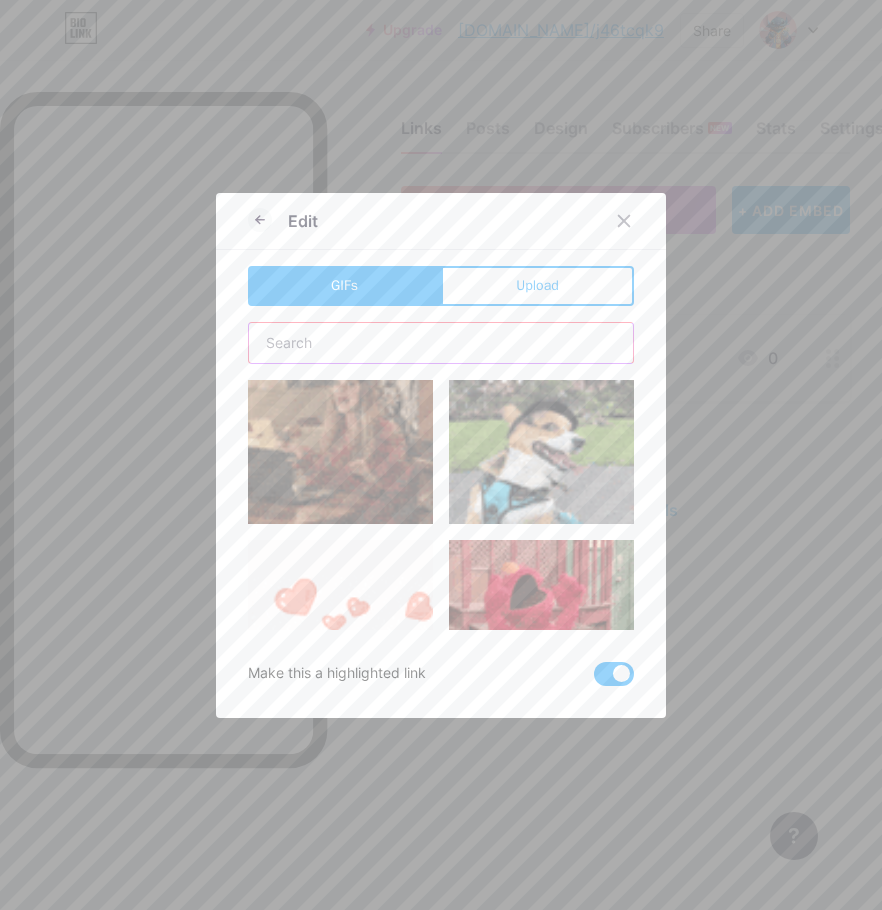 scroll, scrollTop: 0, scrollLeft: 0, axis: both 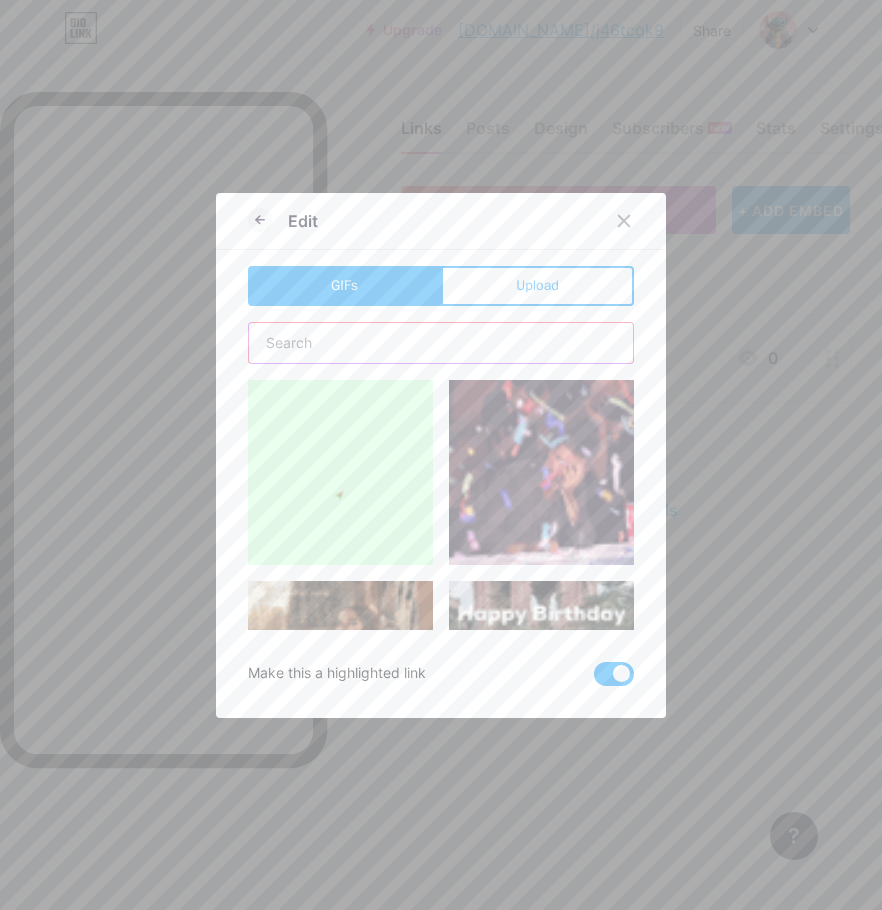 click at bounding box center [441, 343] 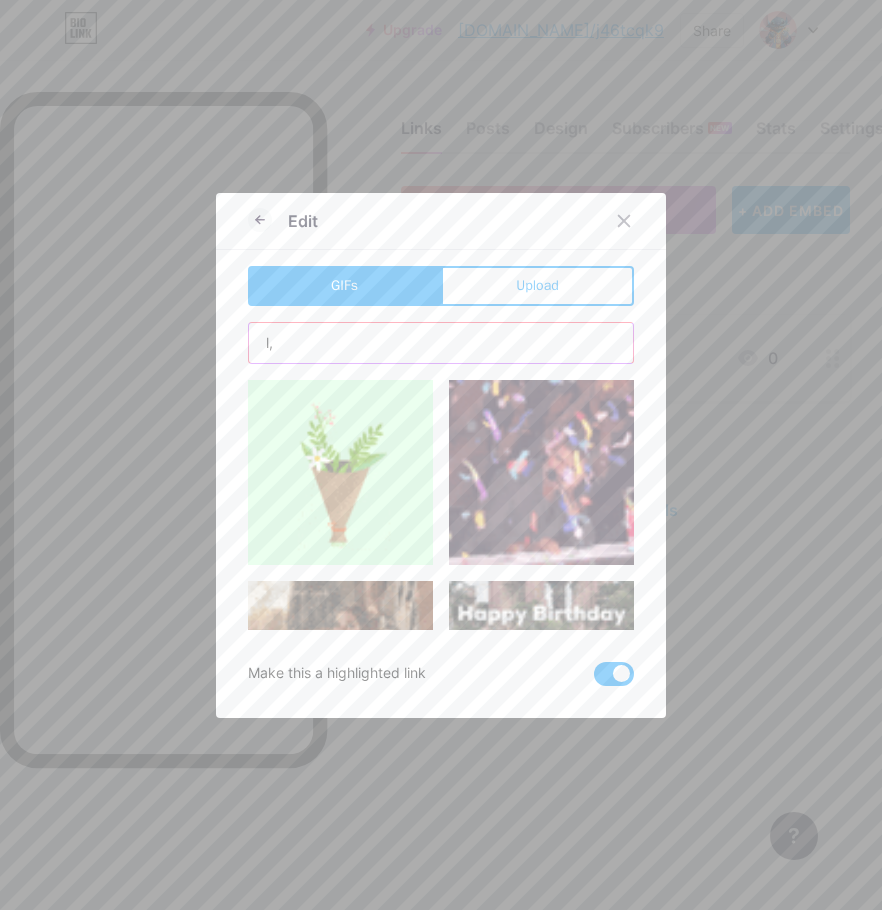 type on "l" 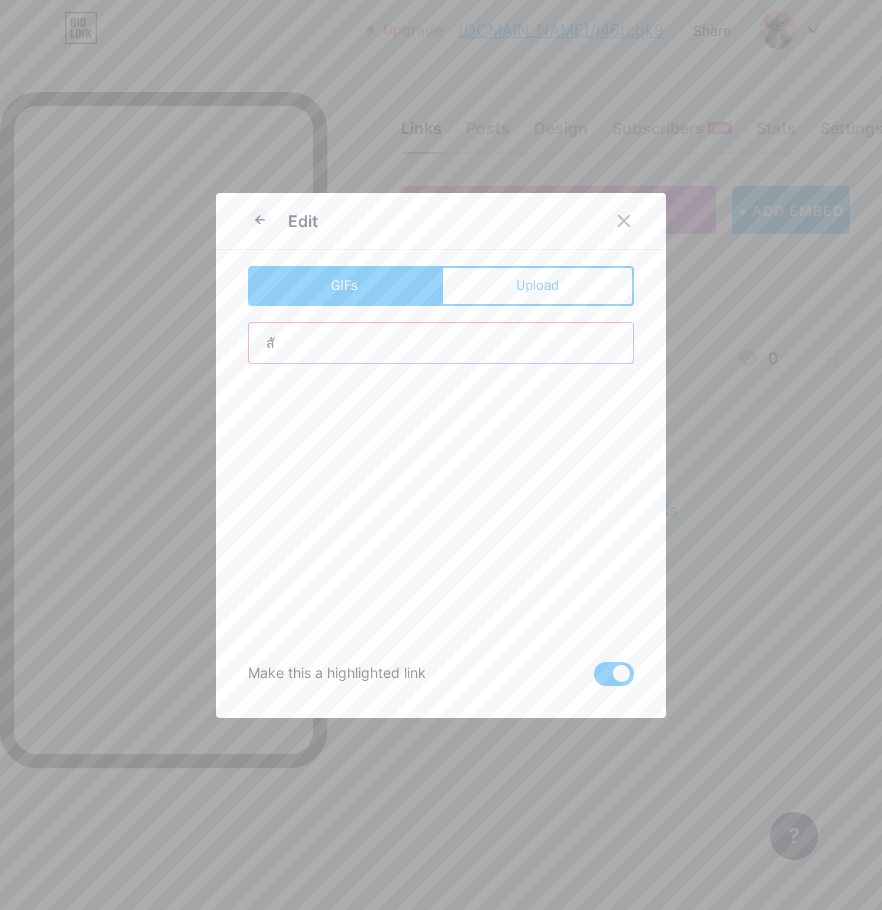 type on "ส" 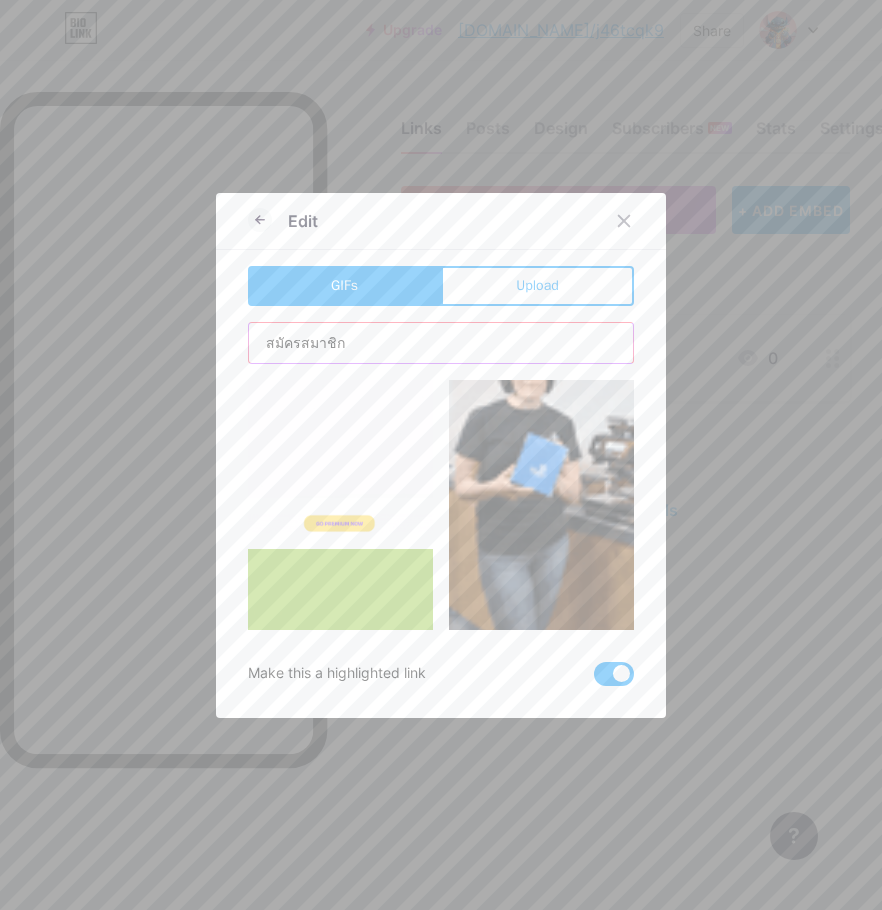 scroll, scrollTop: 1516, scrollLeft: 0, axis: vertical 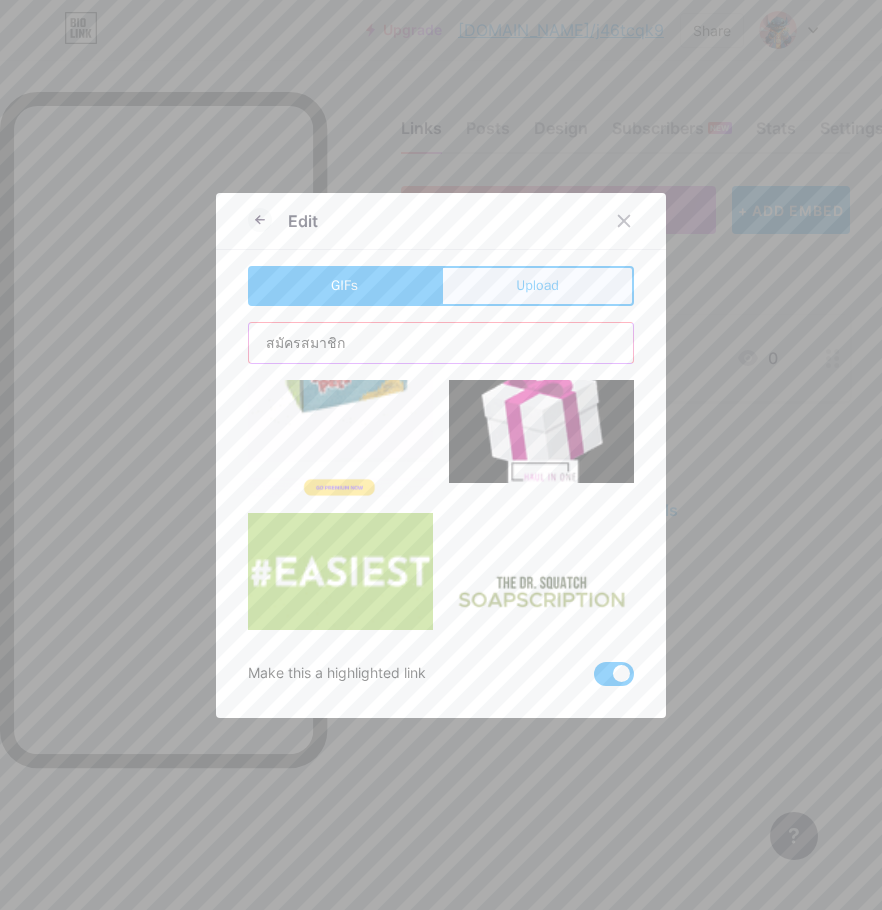 type on "สมัครสมาชิก" 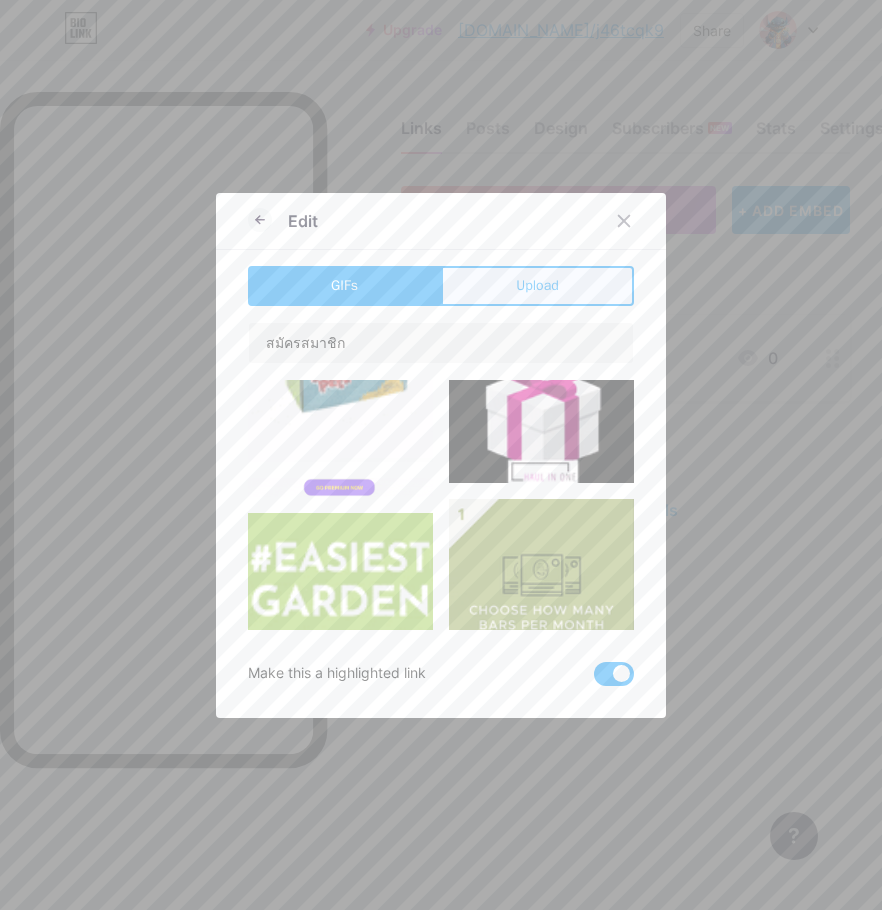 click on "Upload" at bounding box center (537, 286) 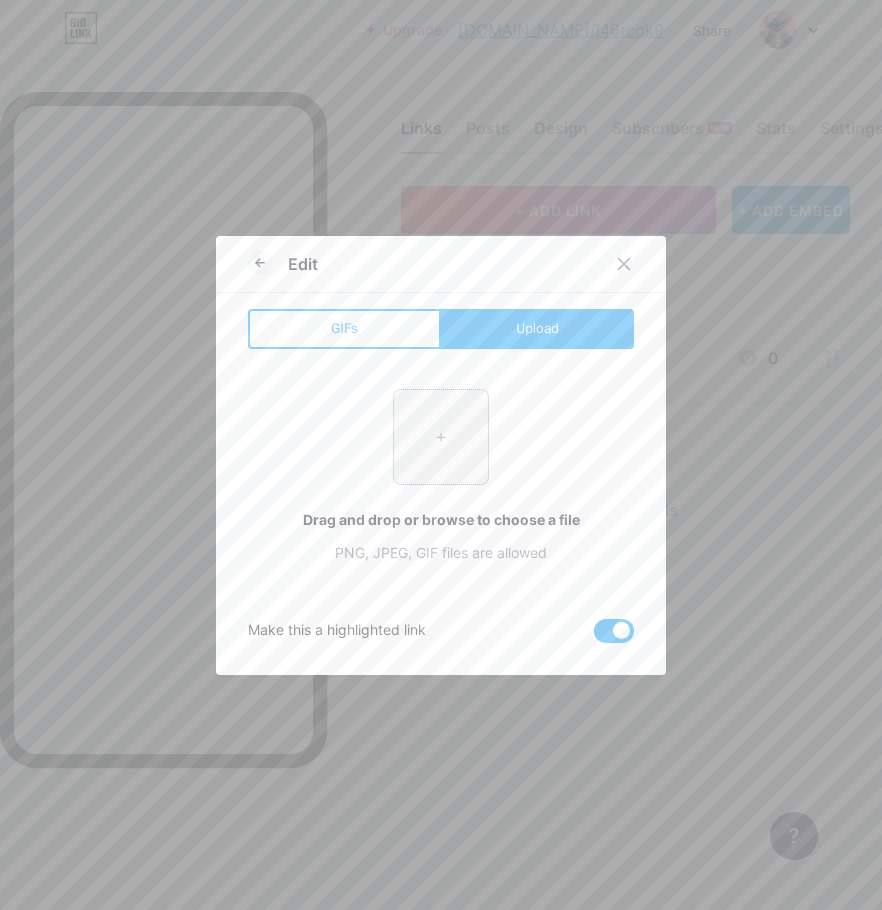 click at bounding box center [441, 437] 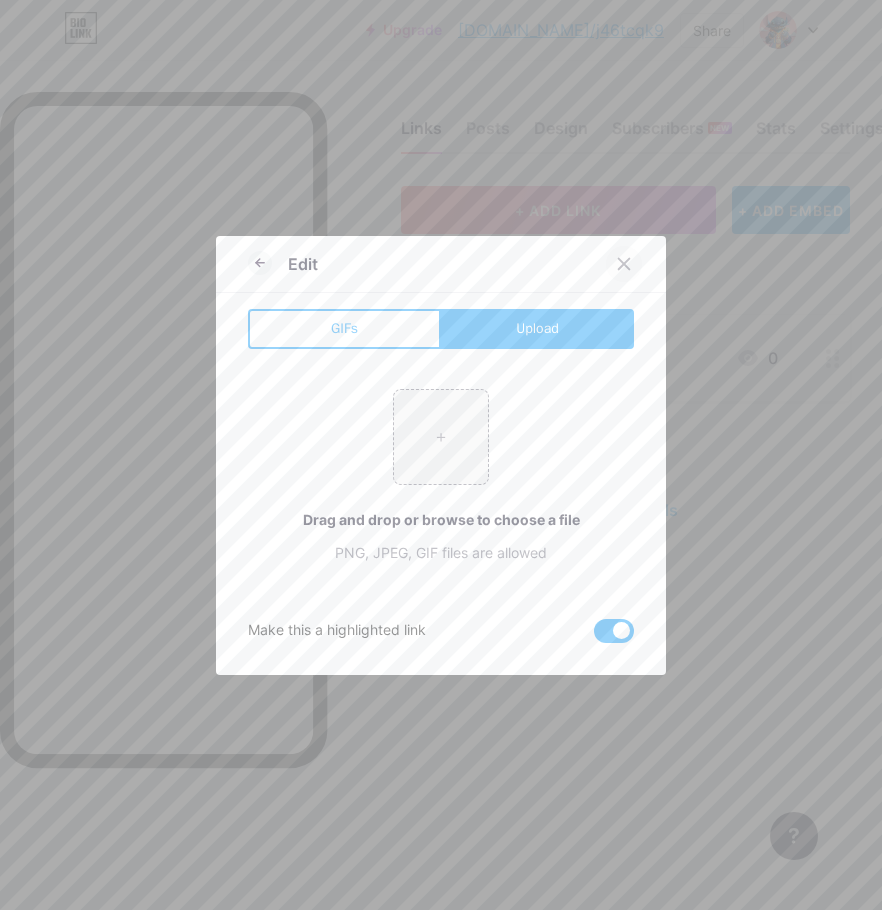 click 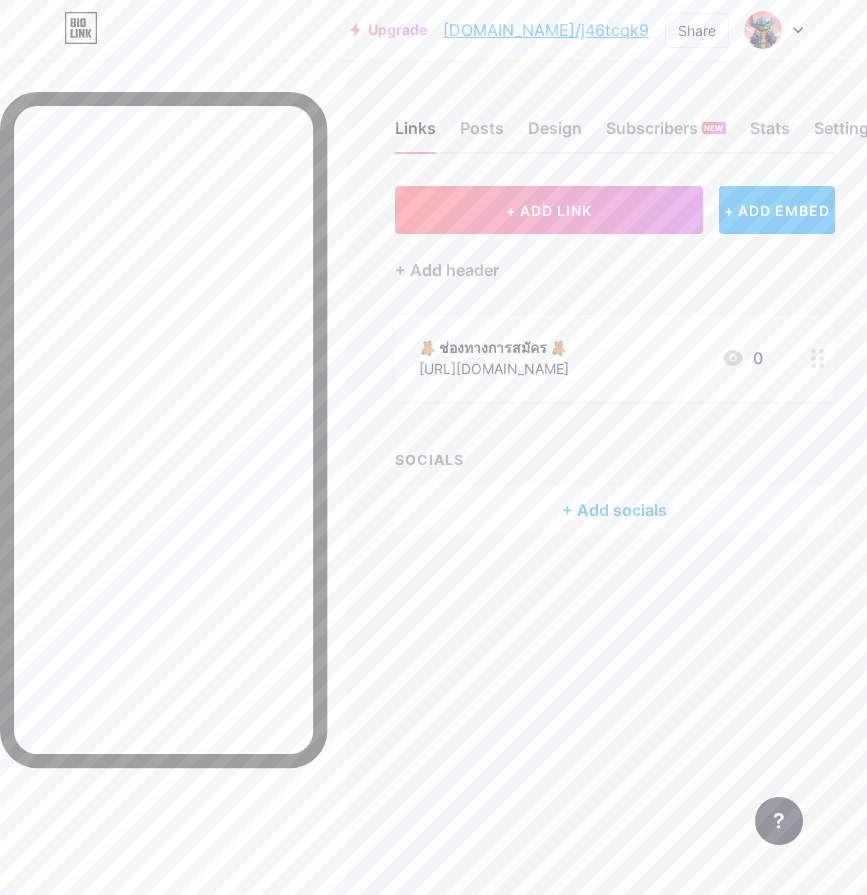 click on "+ Add socials" at bounding box center (615, 510) 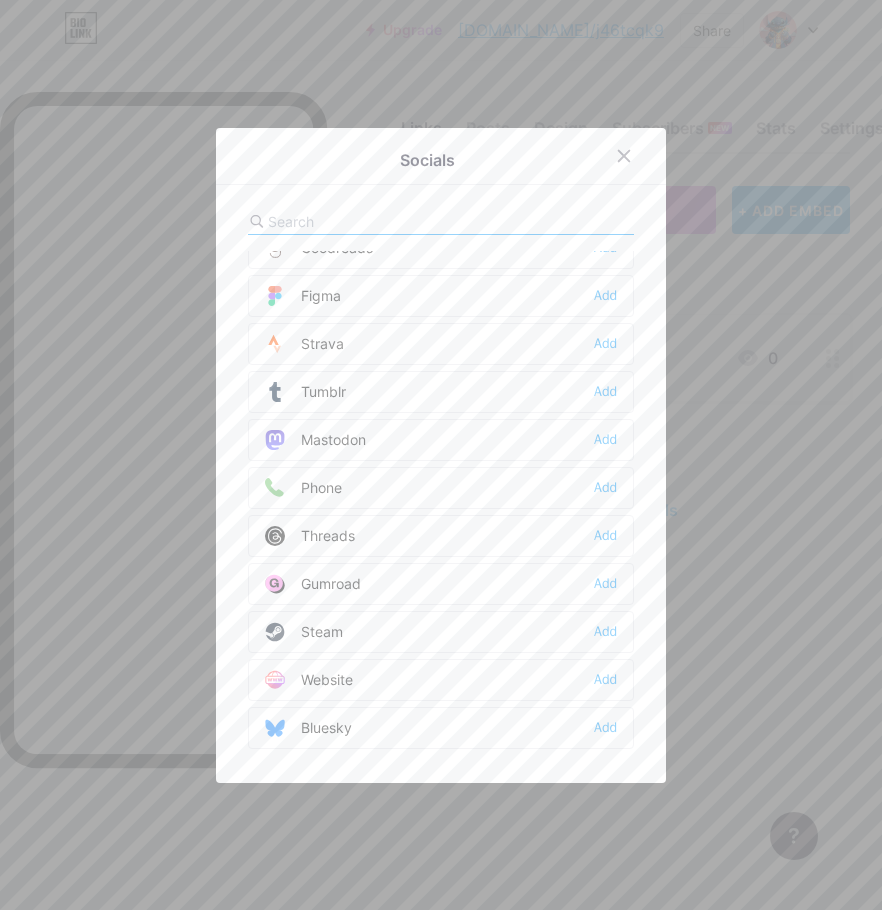 scroll, scrollTop: 1804, scrollLeft: 0, axis: vertical 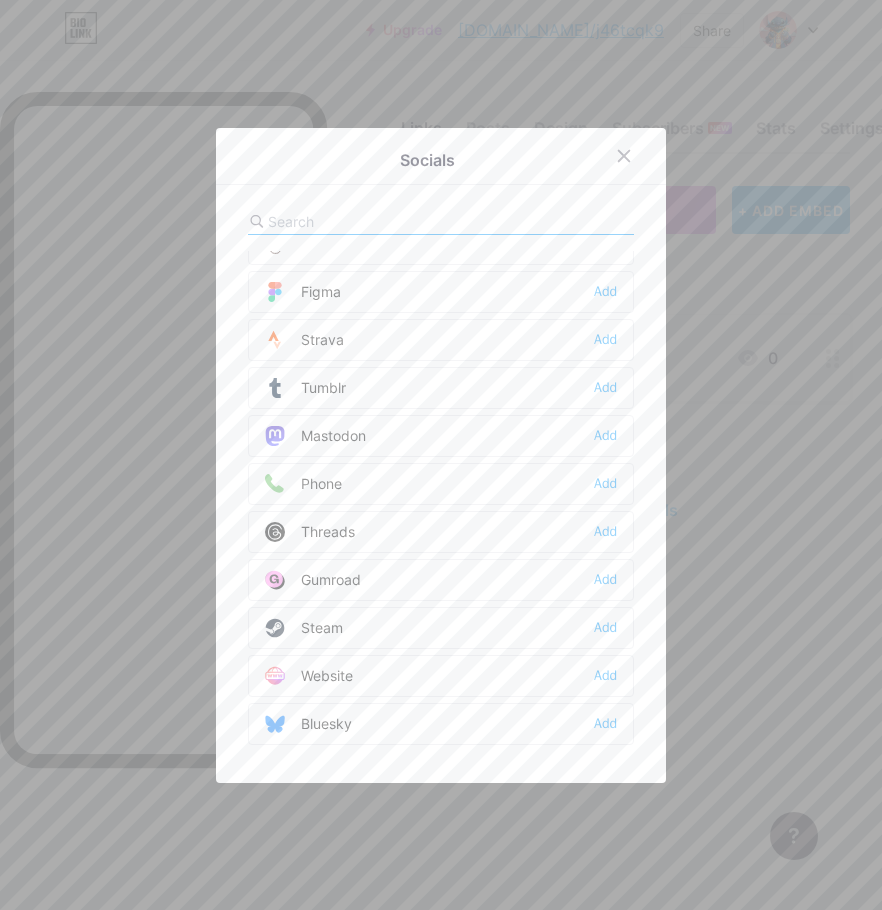 click on "Website
Add" at bounding box center [441, 676] 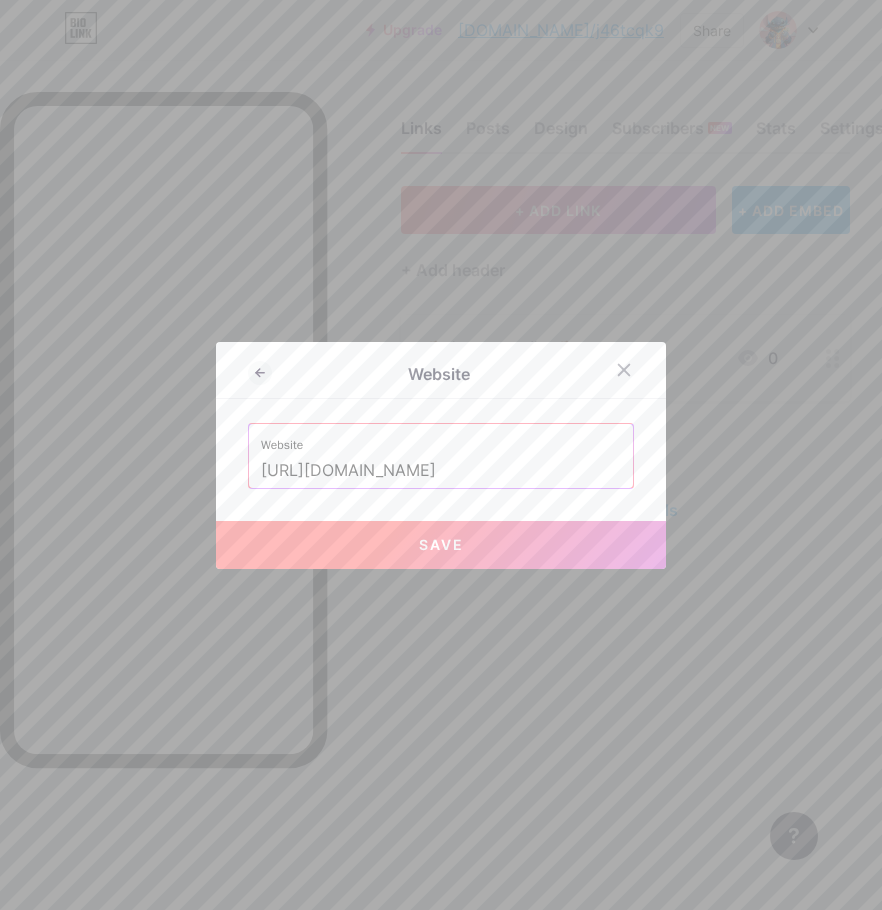 type on "https://lin.ee/QlOEQZ8" 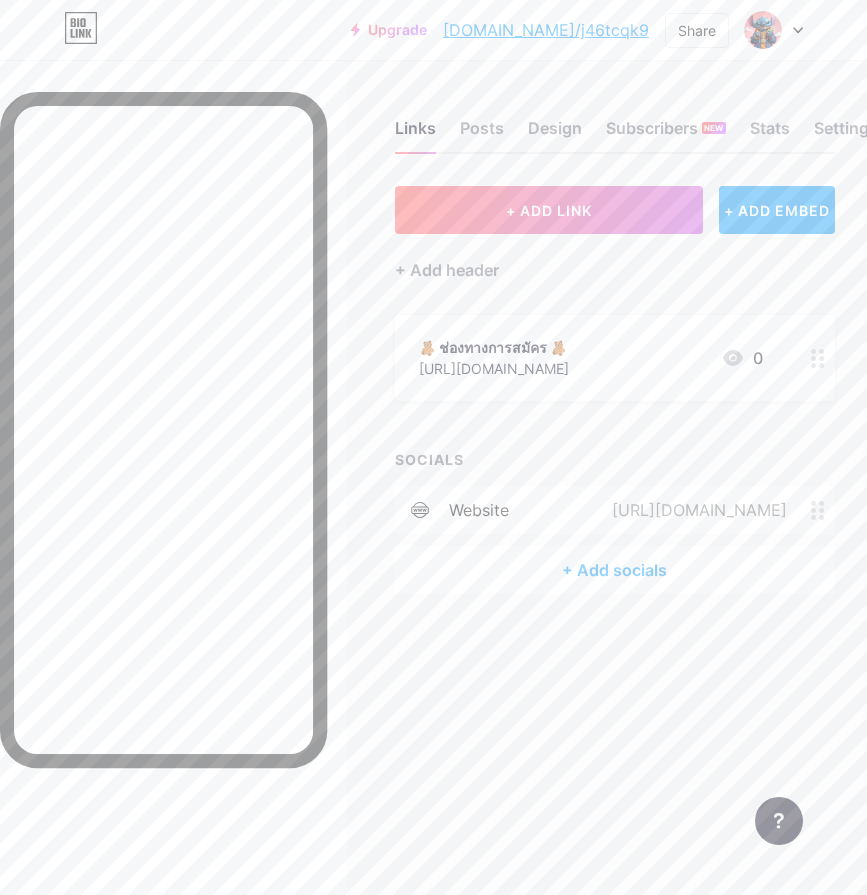 click 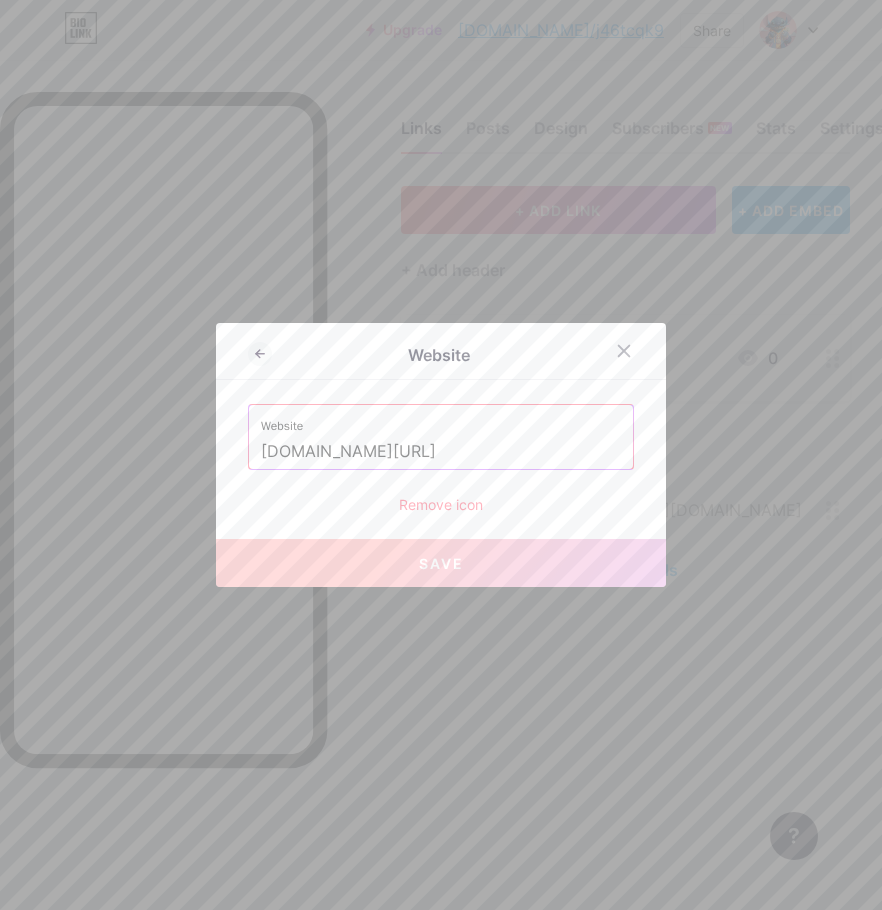 click on "Remove icon" at bounding box center (441, 504) 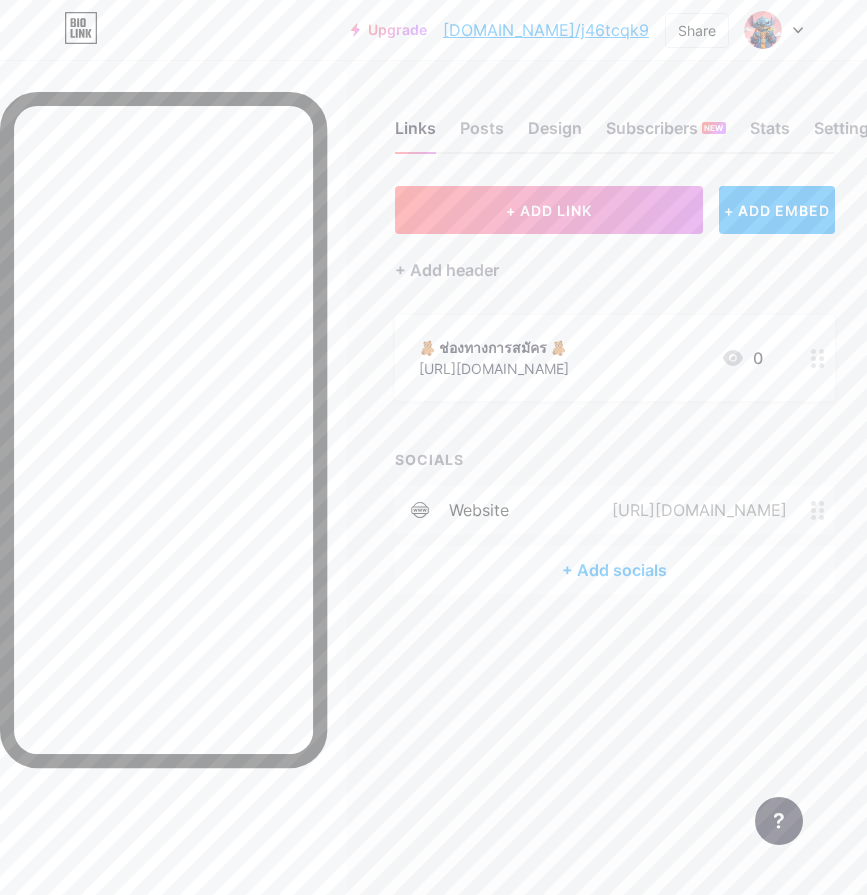 click on "Confirm" at bounding box center (545, 512) 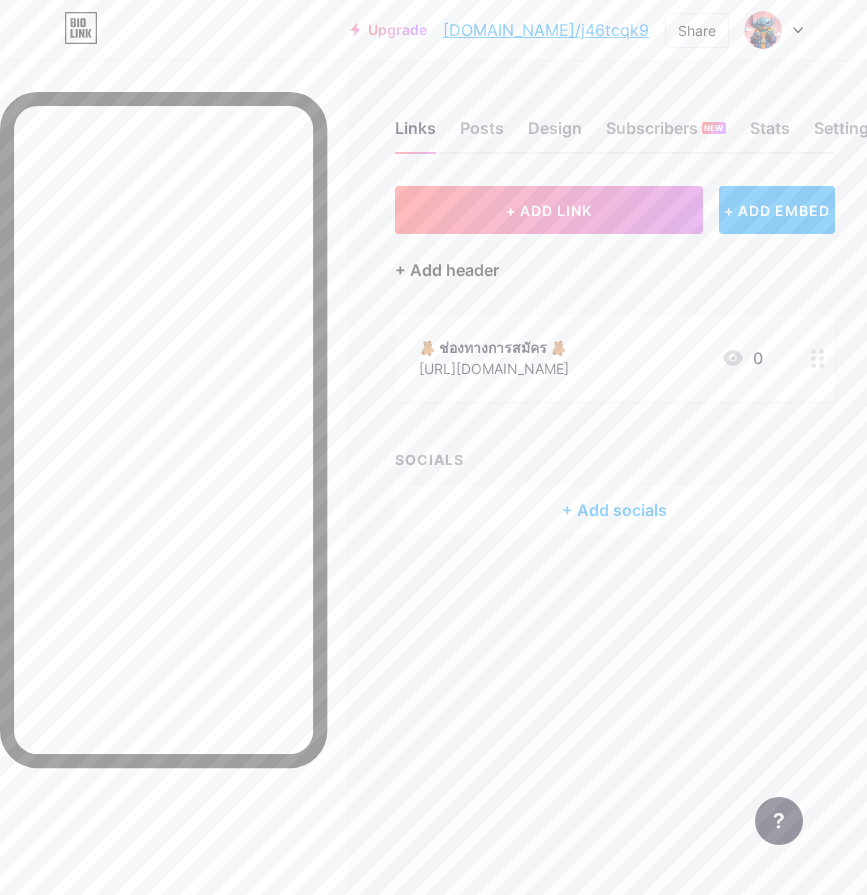click on "+ Add header" at bounding box center [447, 270] 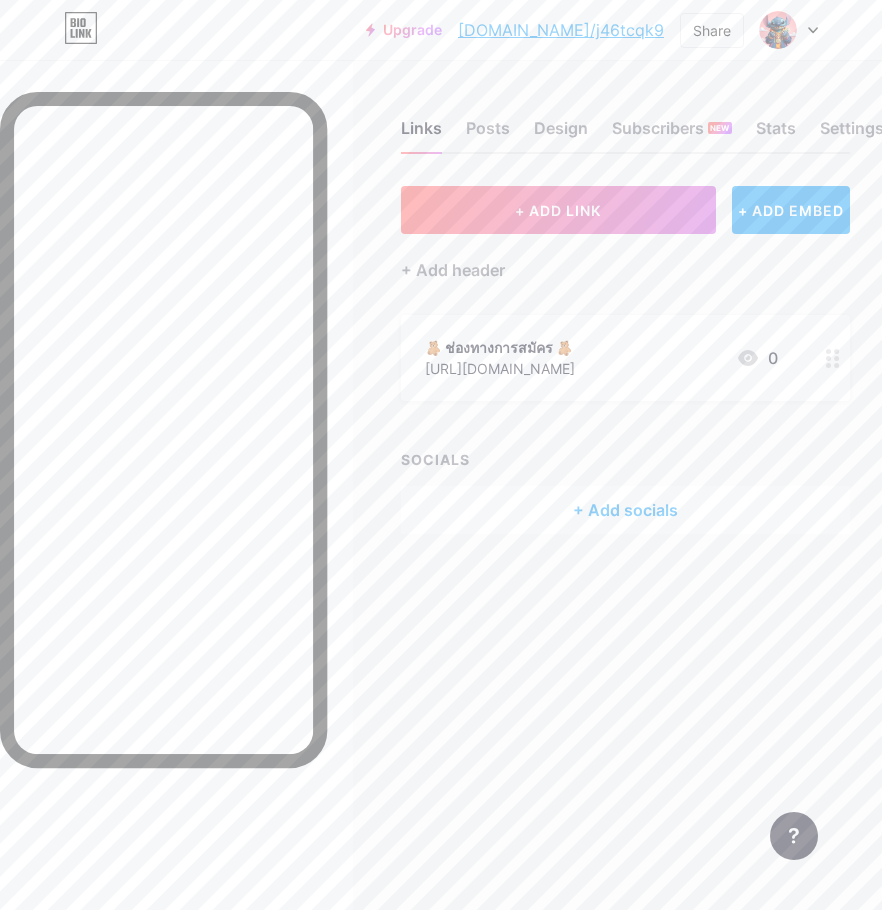 click at bounding box center (441, 456) 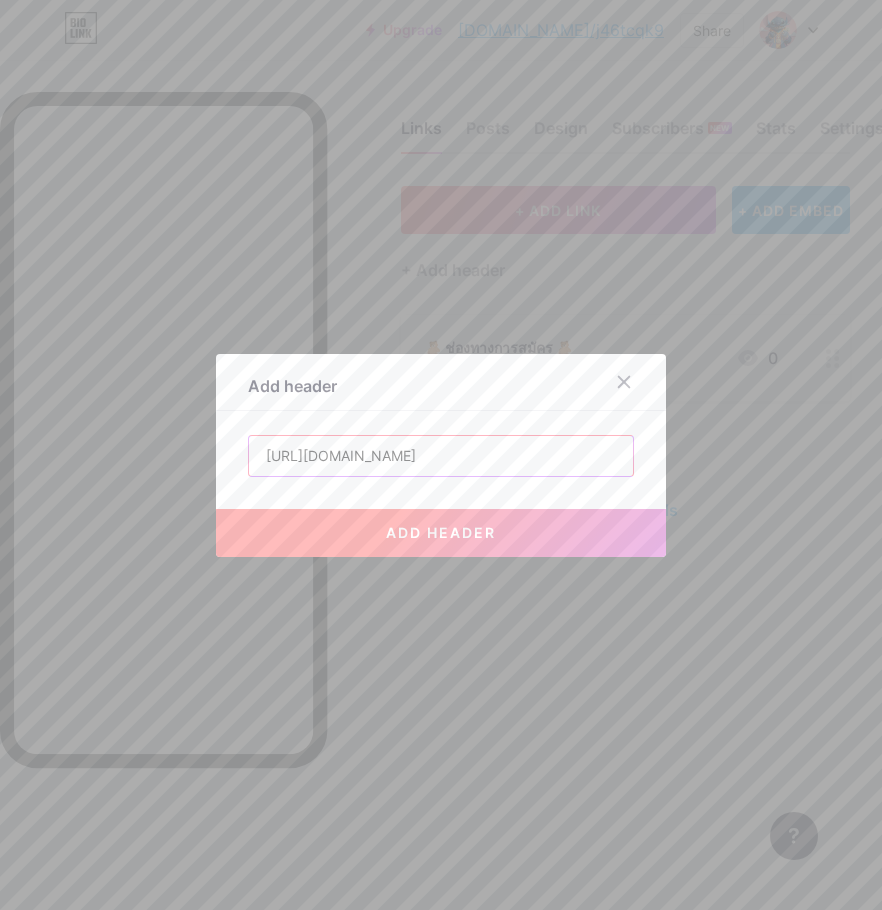 type on "https://lin.ee/QlOEQZ8" 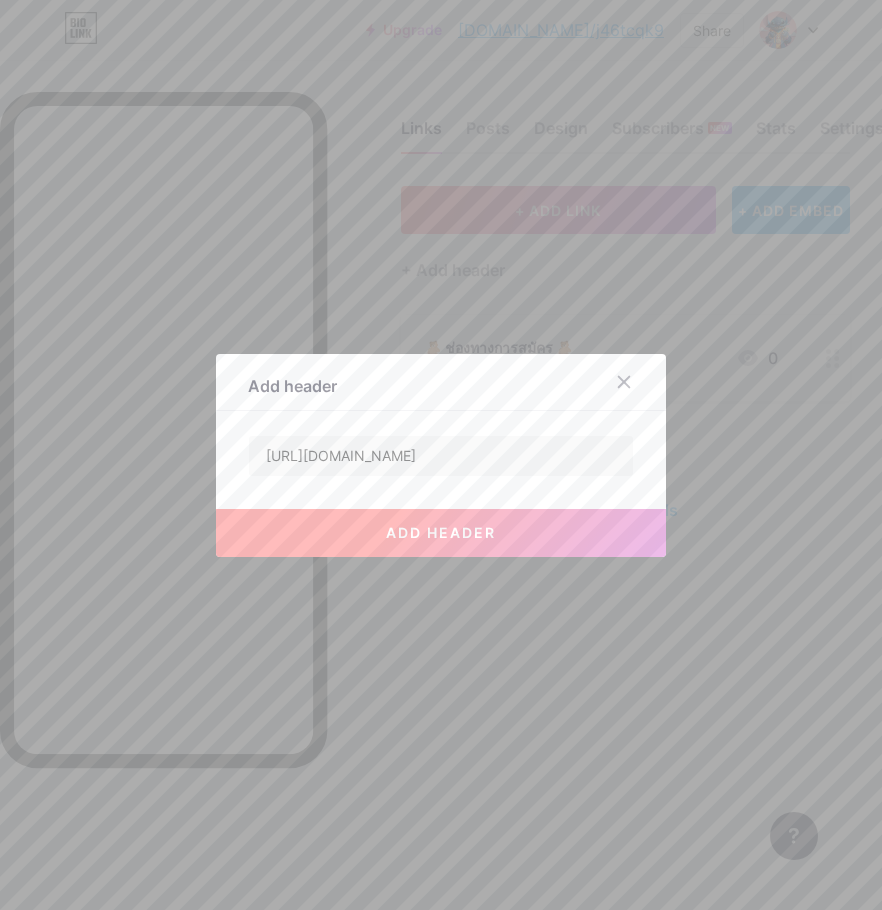 click on "add header" at bounding box center (441, 532) 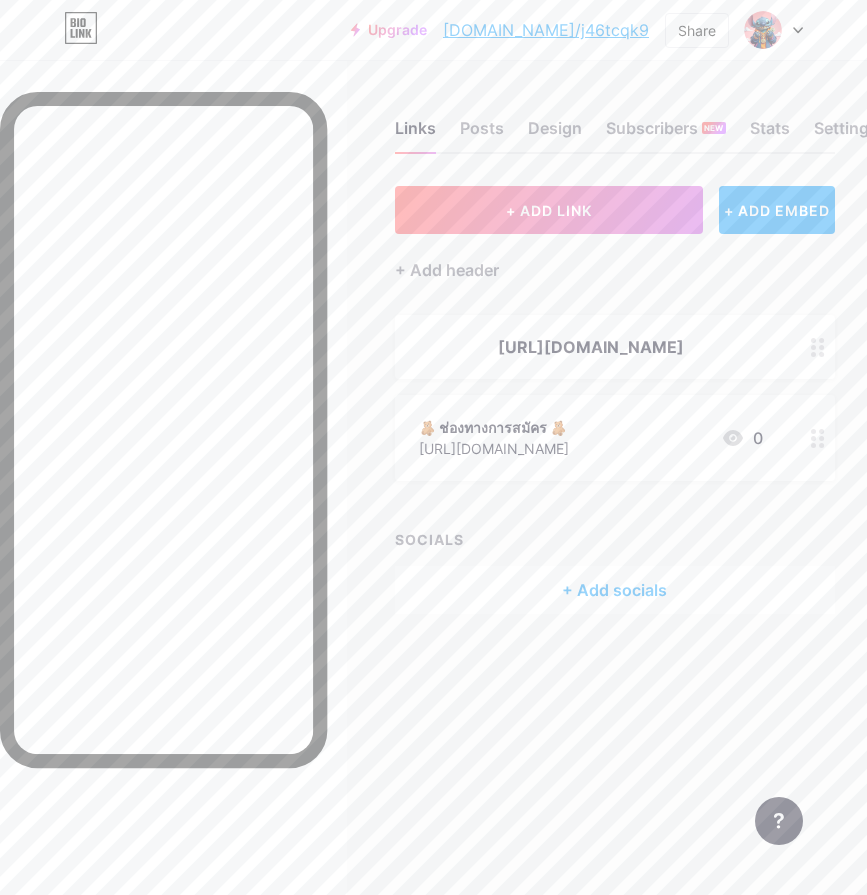 click on "https://lin.ee/QlOEQZ8" at bounding box center (591, 347) 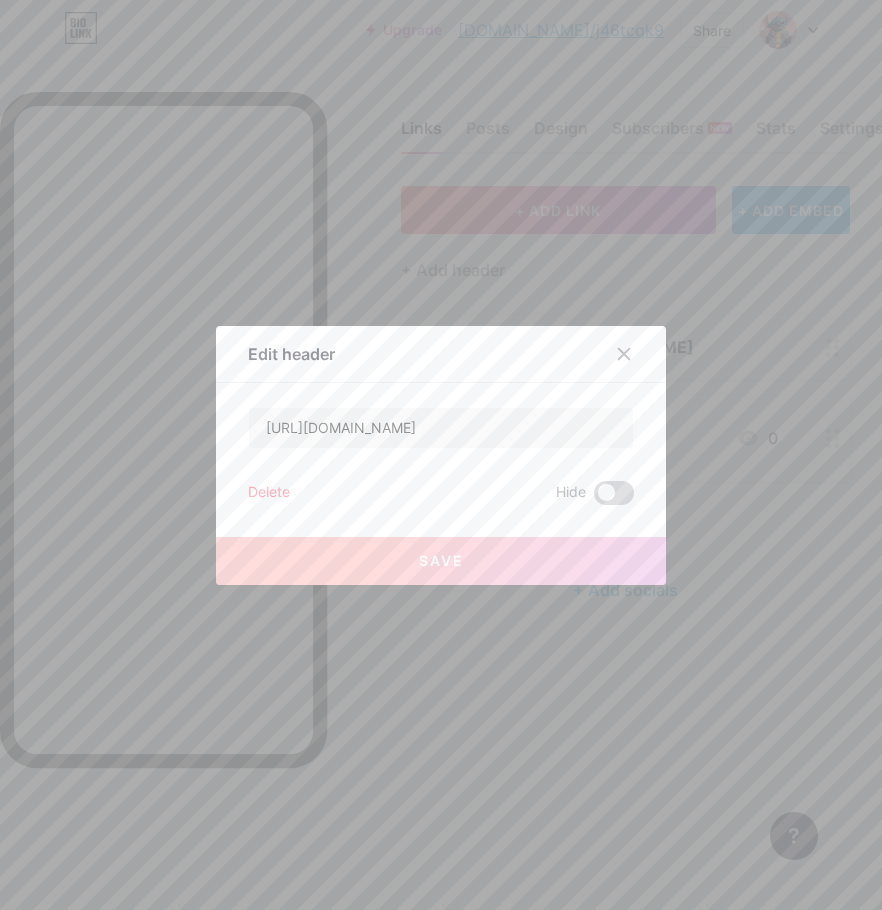 click at bounding box center [614, 493] 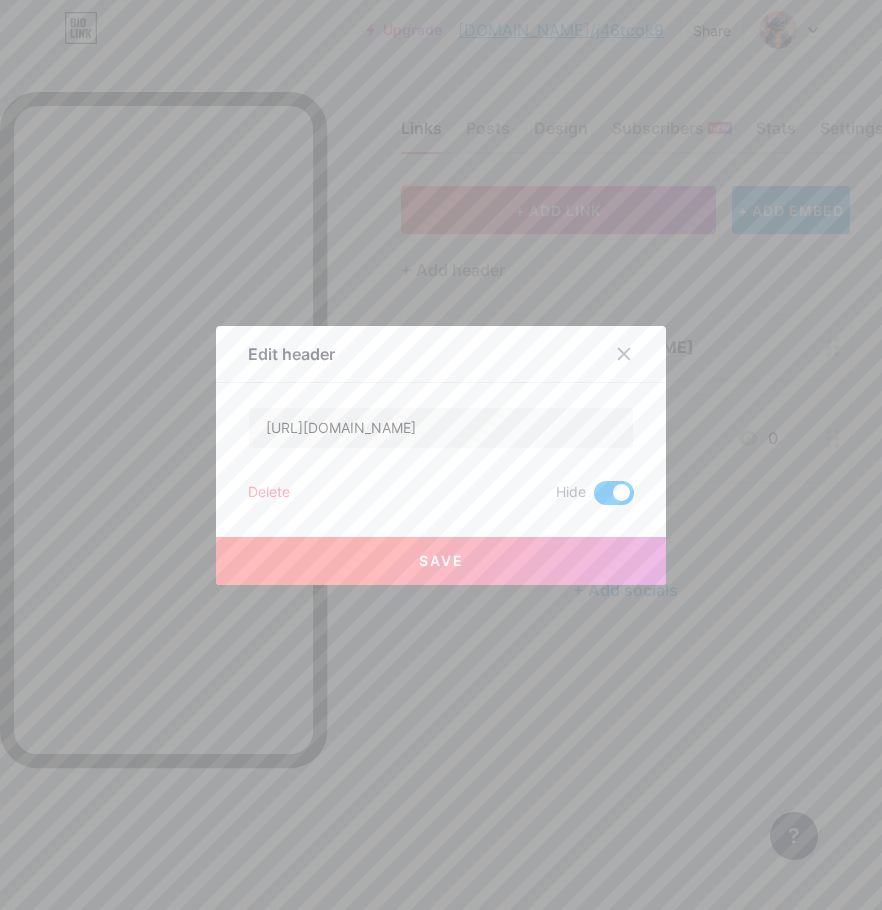 click at bounding box center [614, 493] 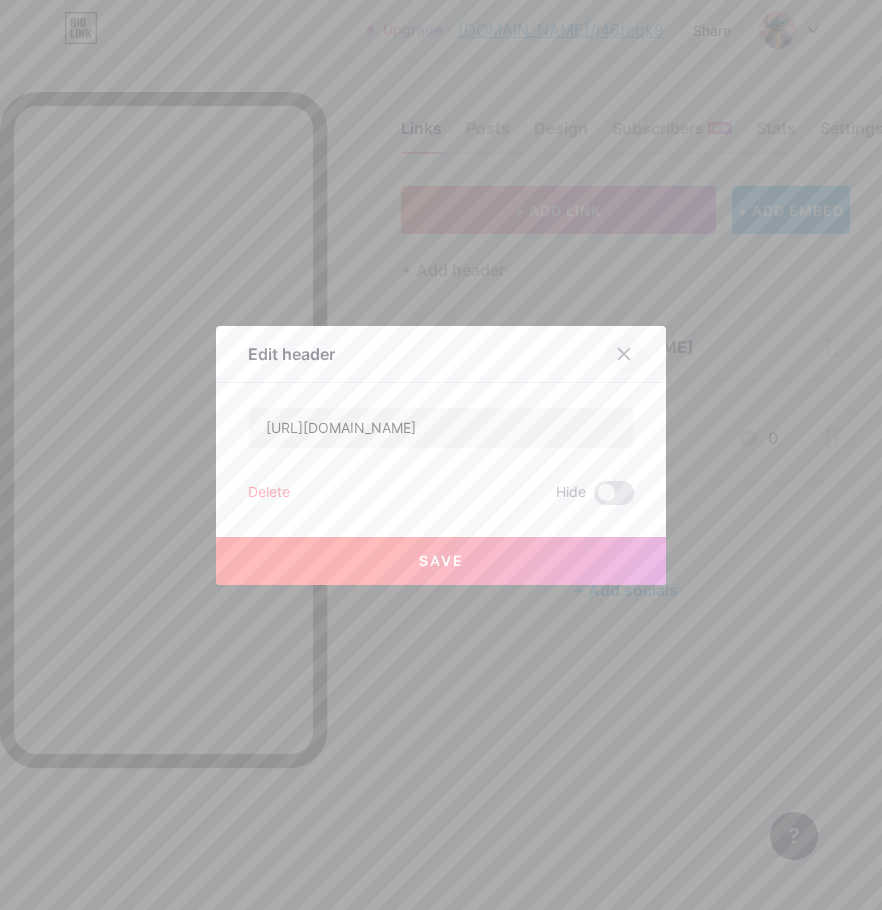 click at bounding box center (624, 354) 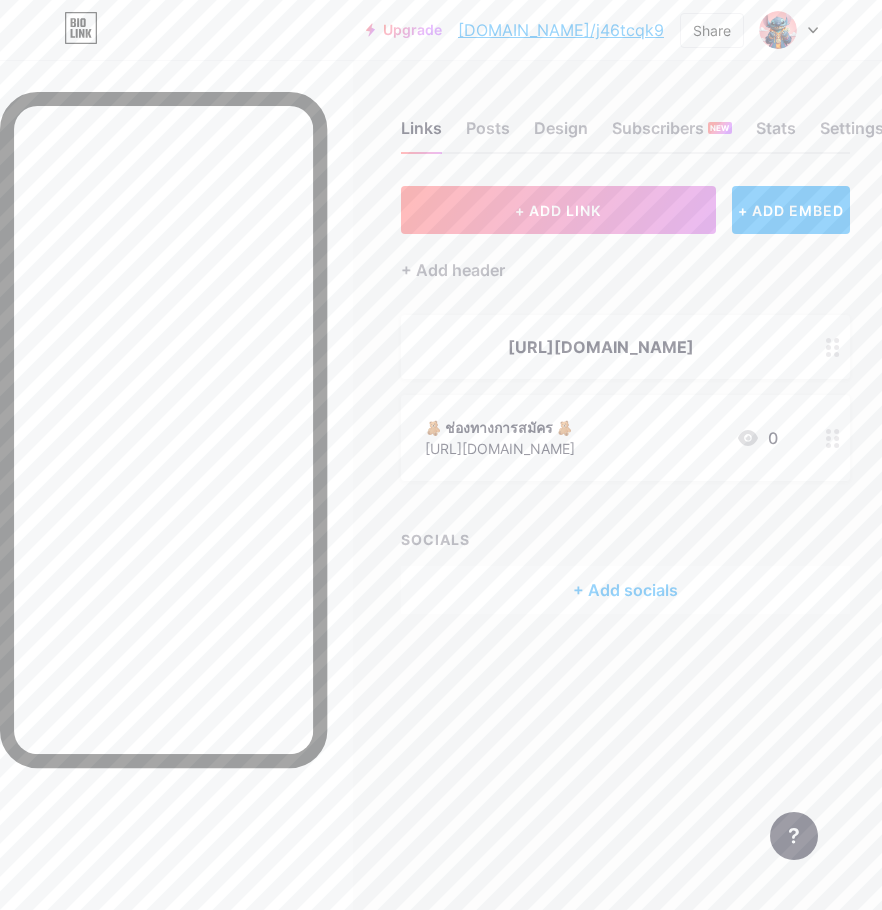 click on "Save" at bounding box center (441, 561) 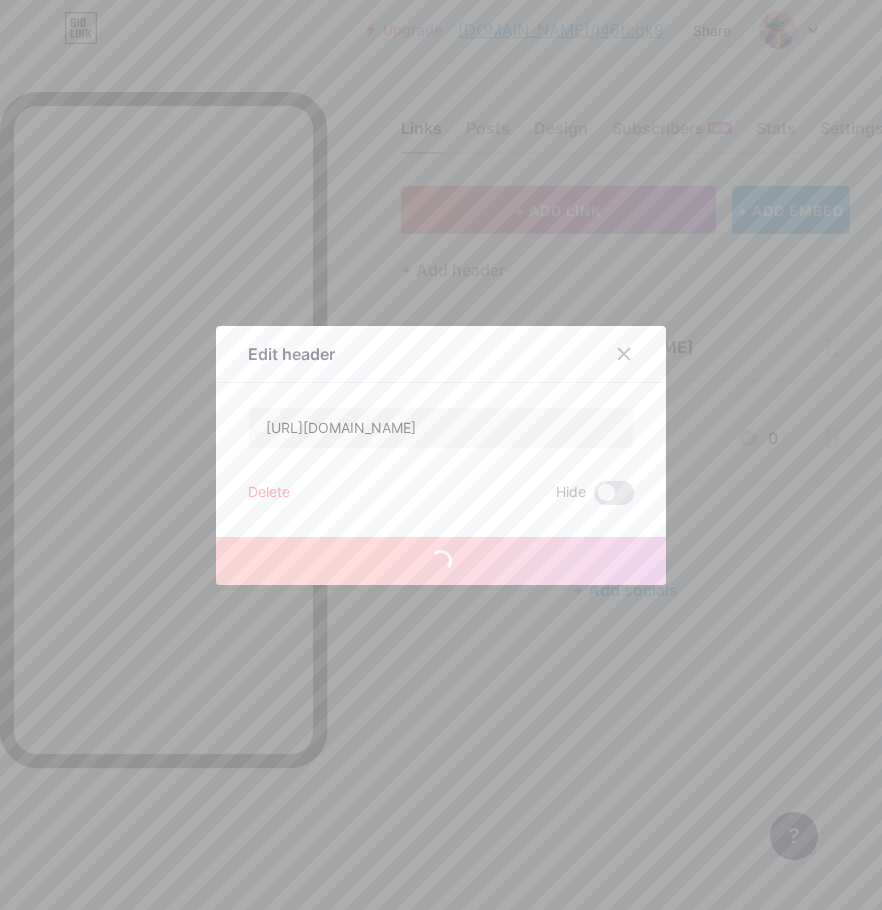 click on "Delete" at bounding box center [269, 493] 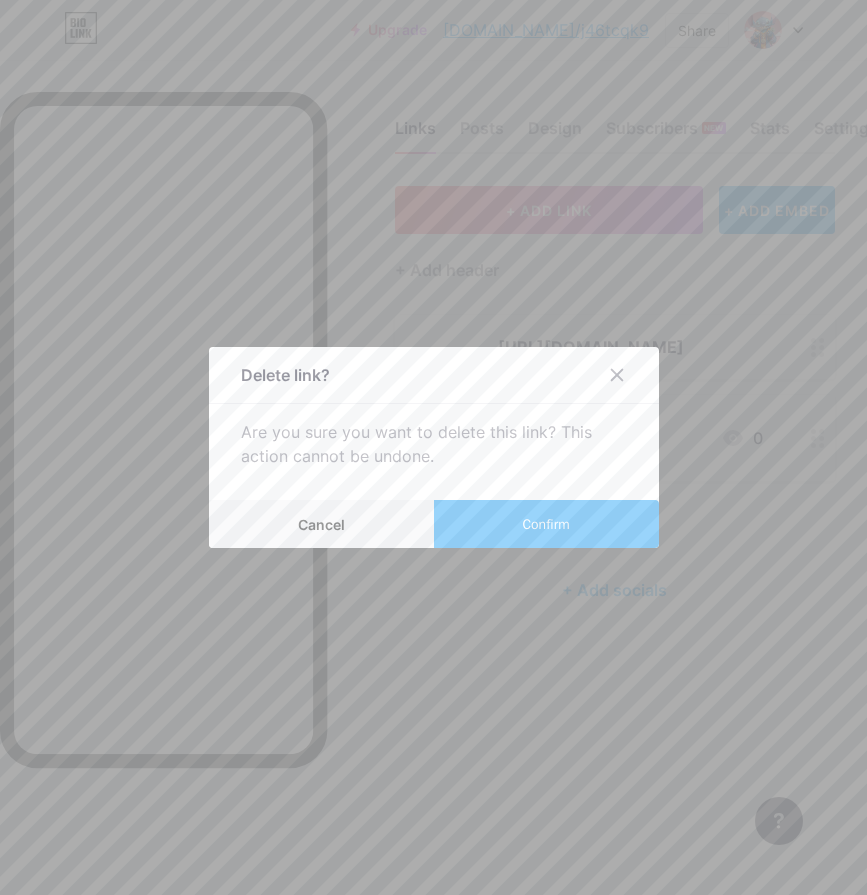 click on "Confirm" at bounding box center [545, 524] 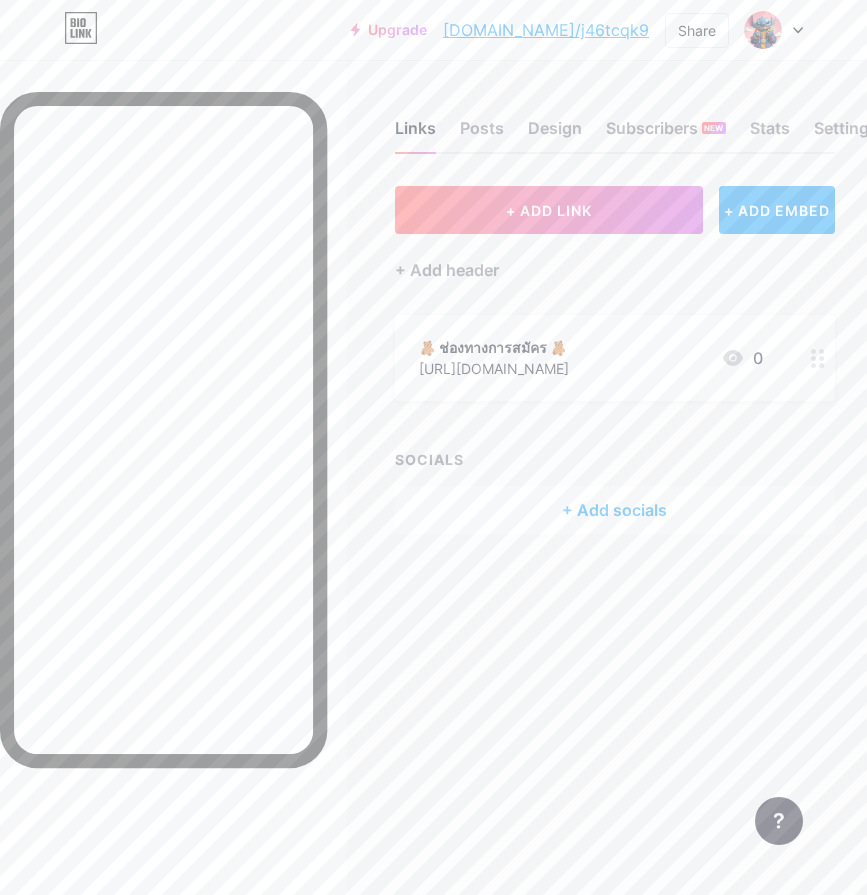 click on "+ ADD LINK" at bounding box center (549, 210) 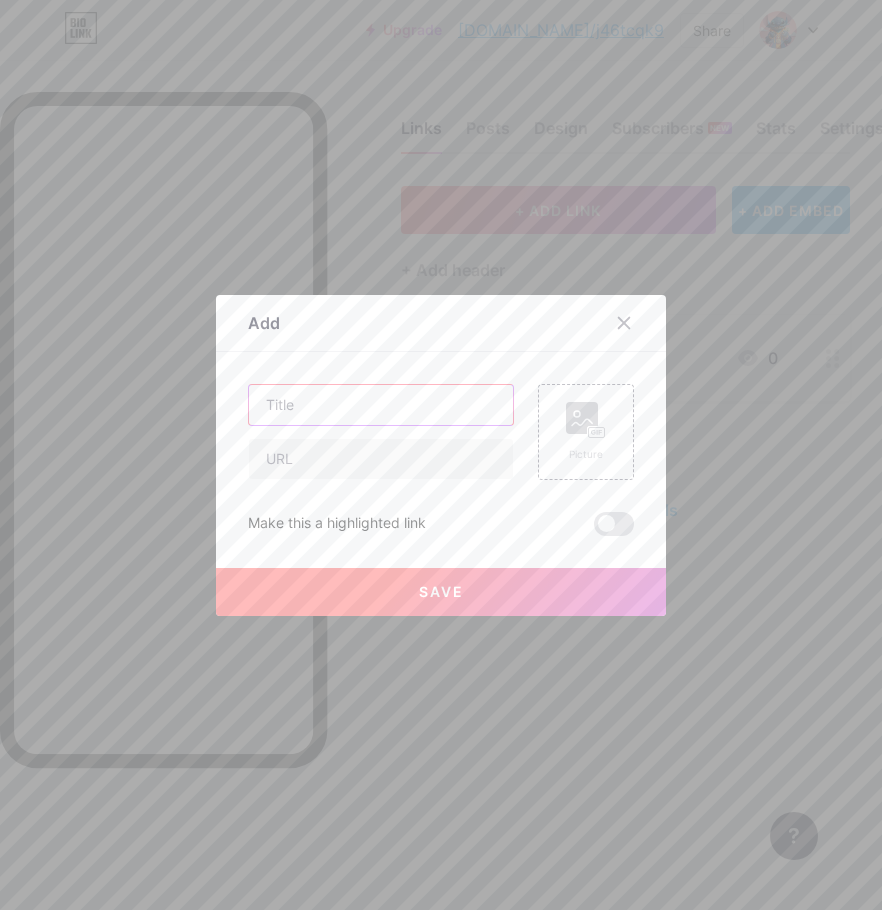 click at bounding box center (381, 405) 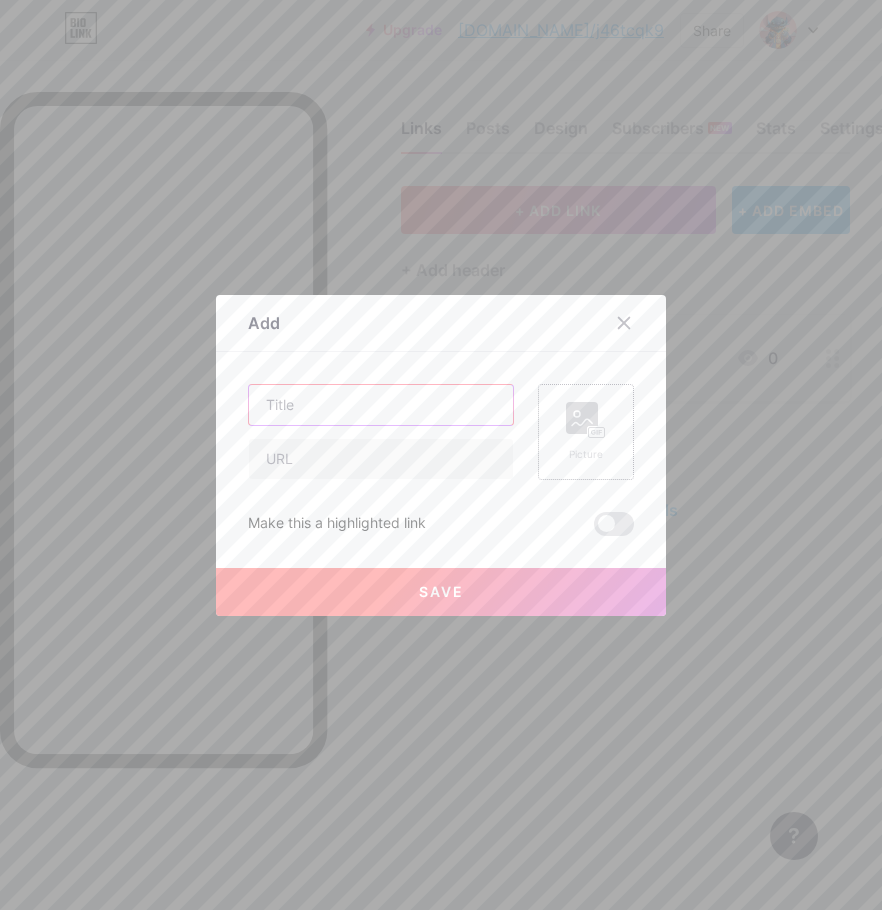 paste on "✨ LINE : @MO555 ✨" 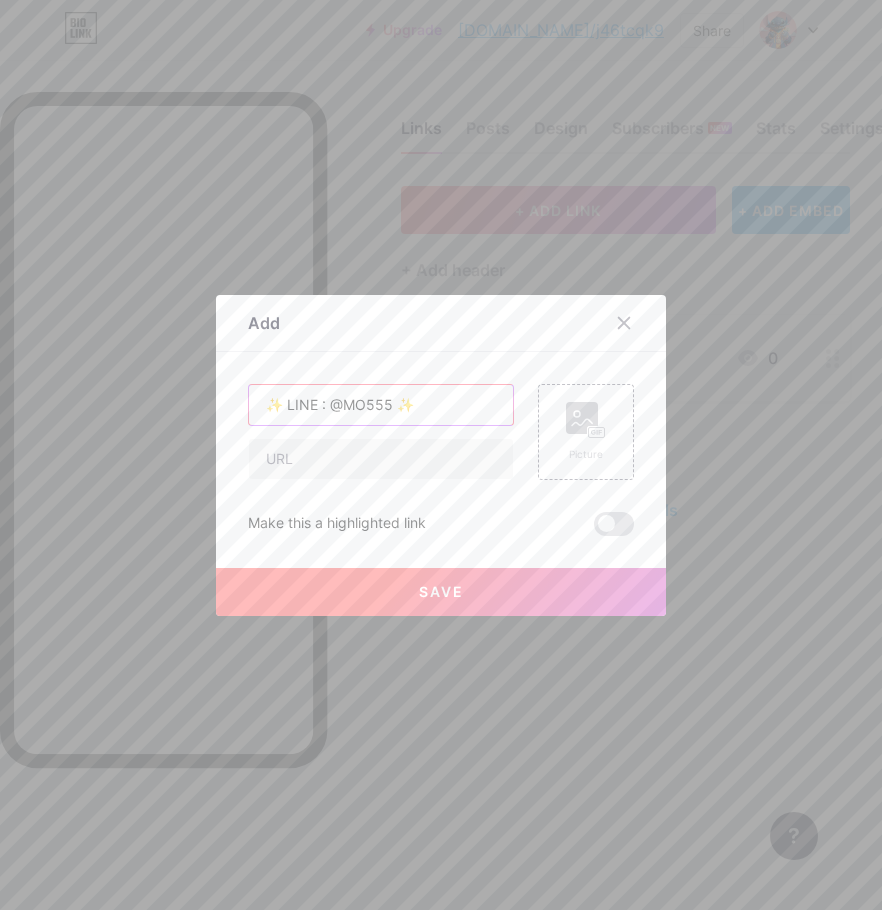 type on "✨ LINE : @MO555 ✨" 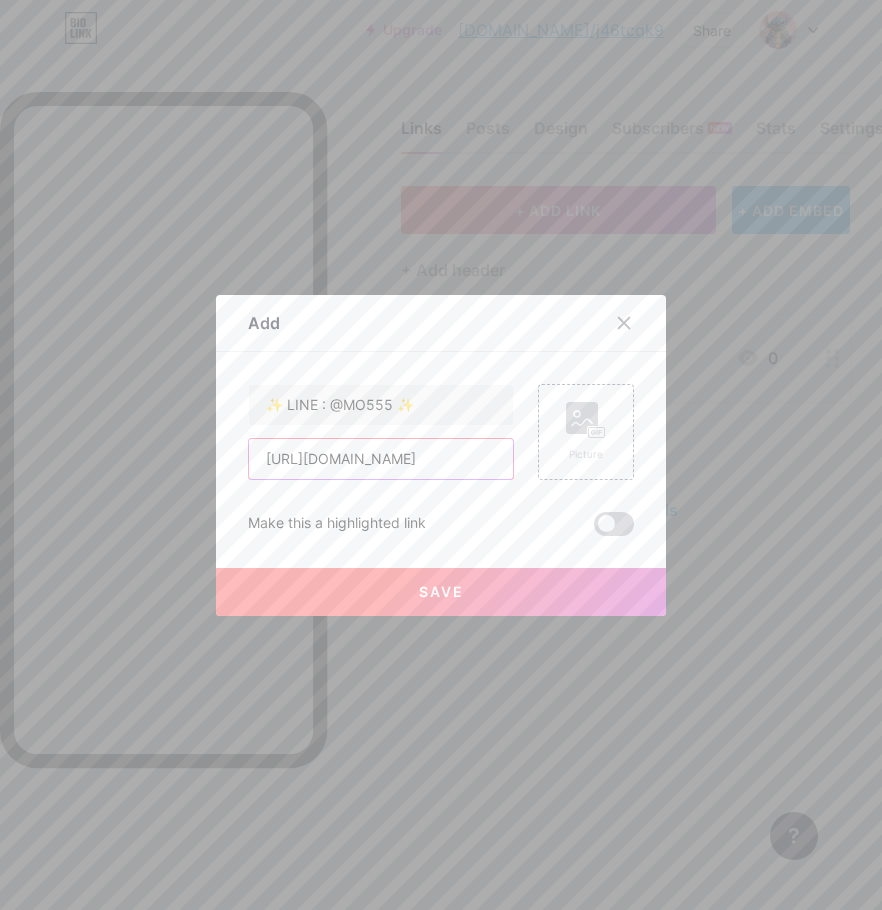 type on "https://lin.ee/QlOEQZ8" 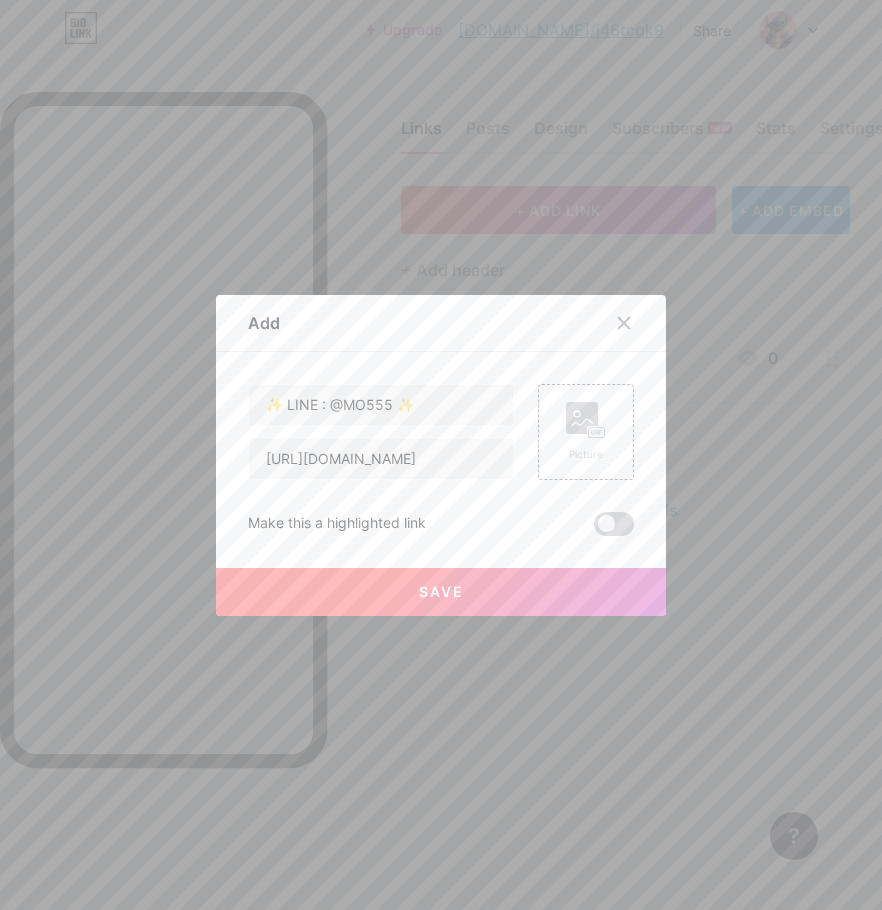 click at bounding box center (614, 524) 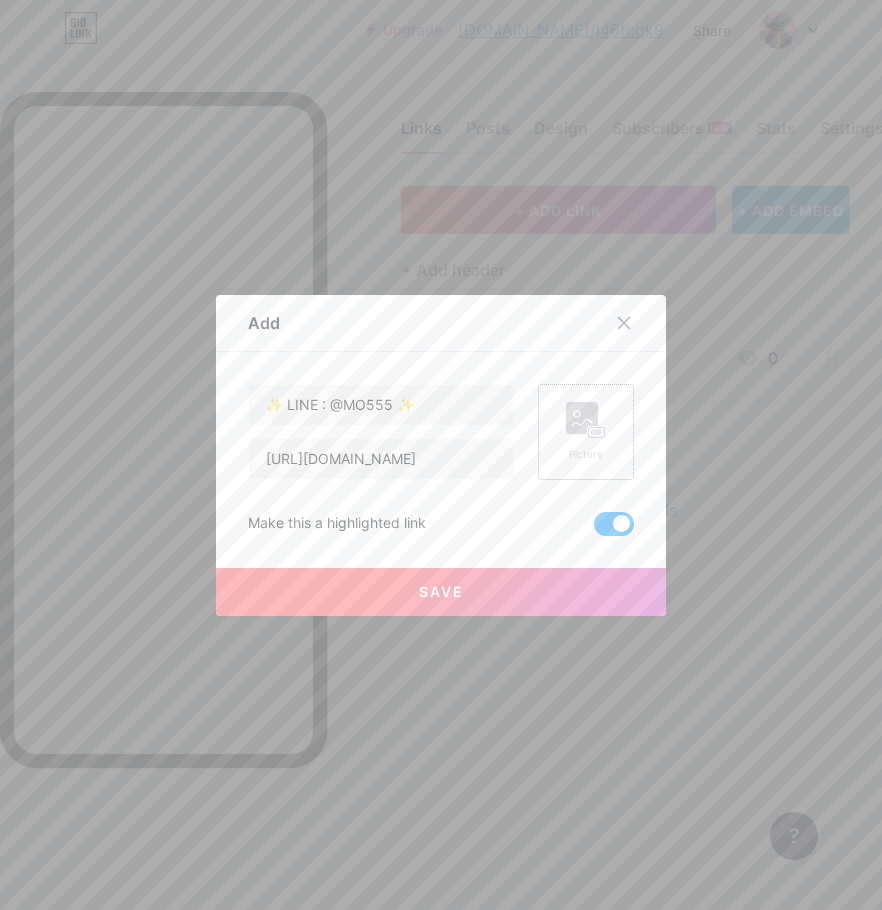click 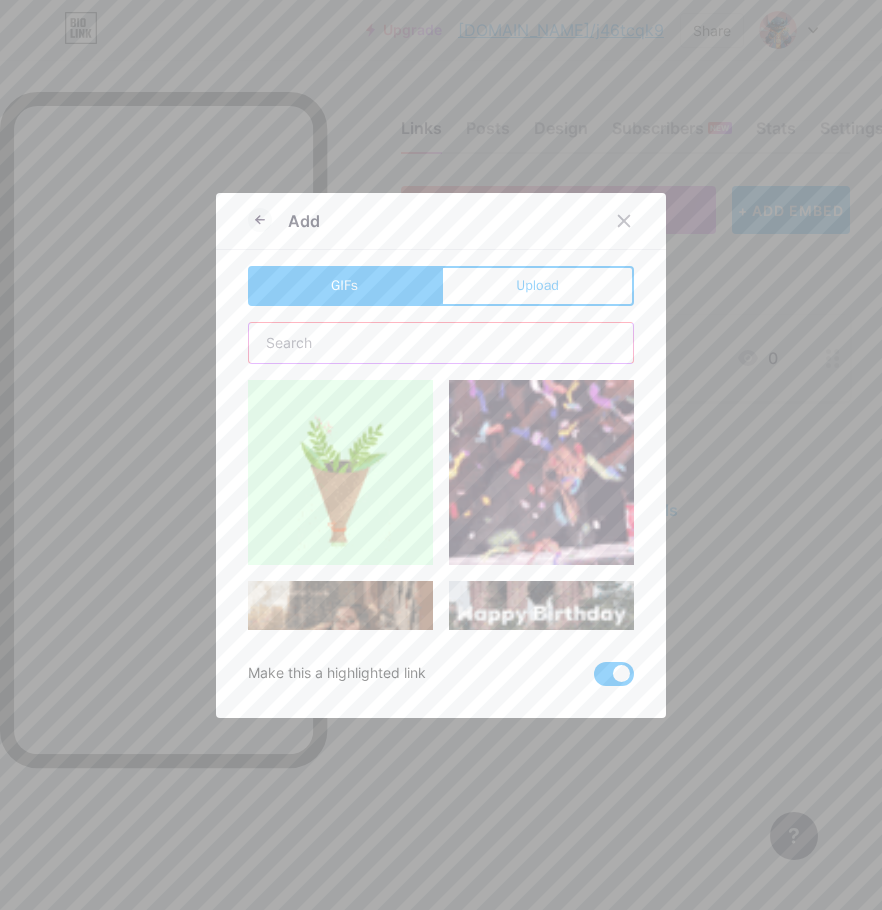 click at bounding box center [441, 343] 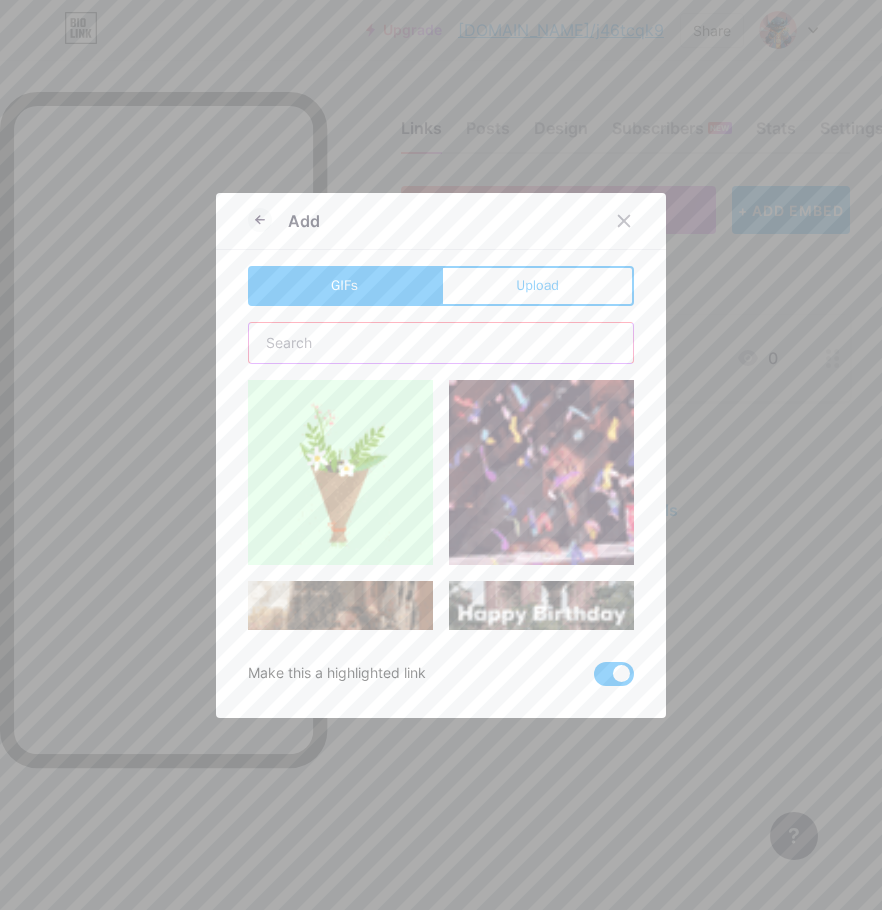 type on "ศ" 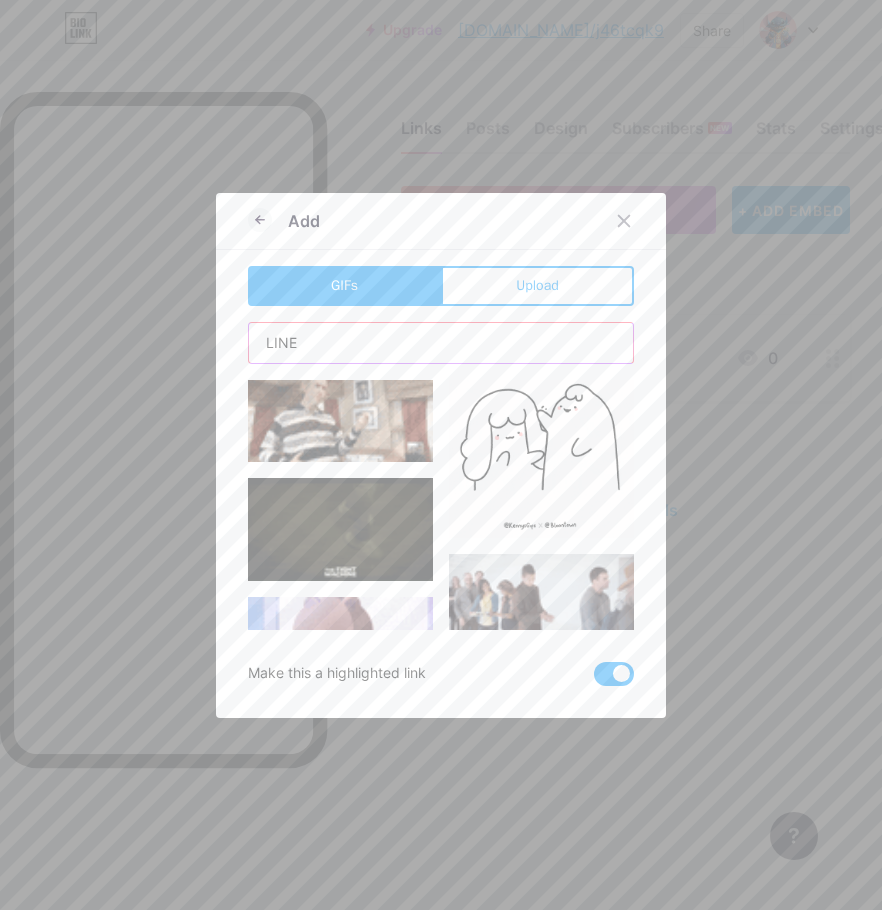 scroll, scrollTop: 2915, scrollLeft: 0, axis: vertical 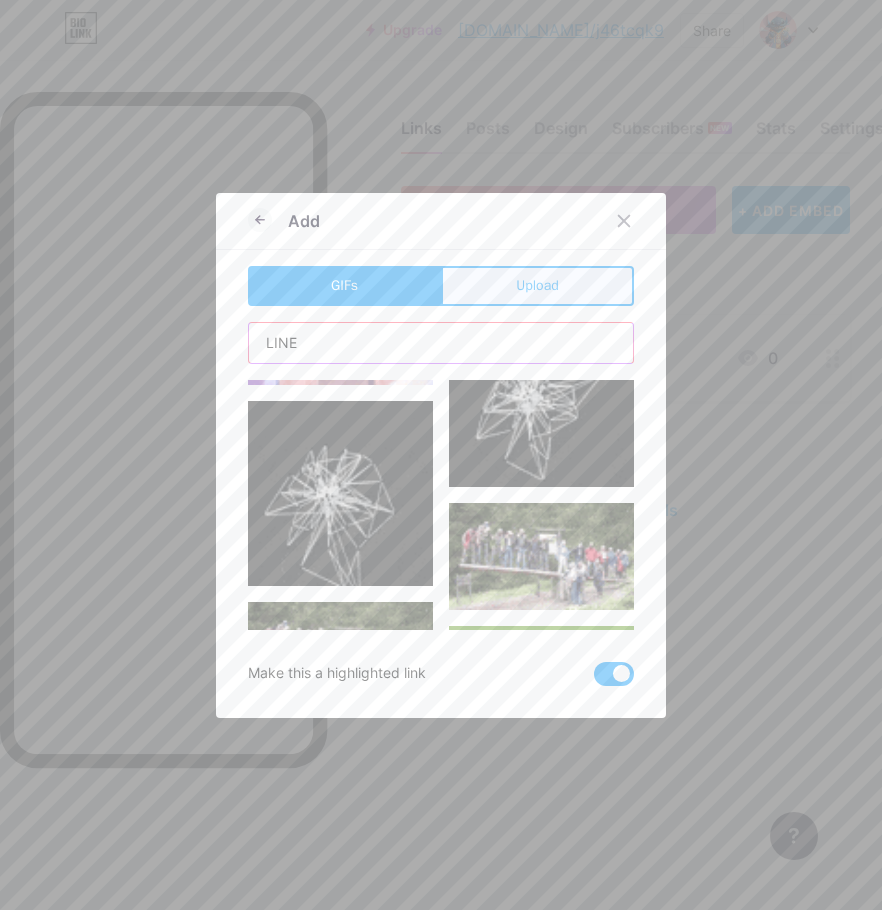 type on "LINE" 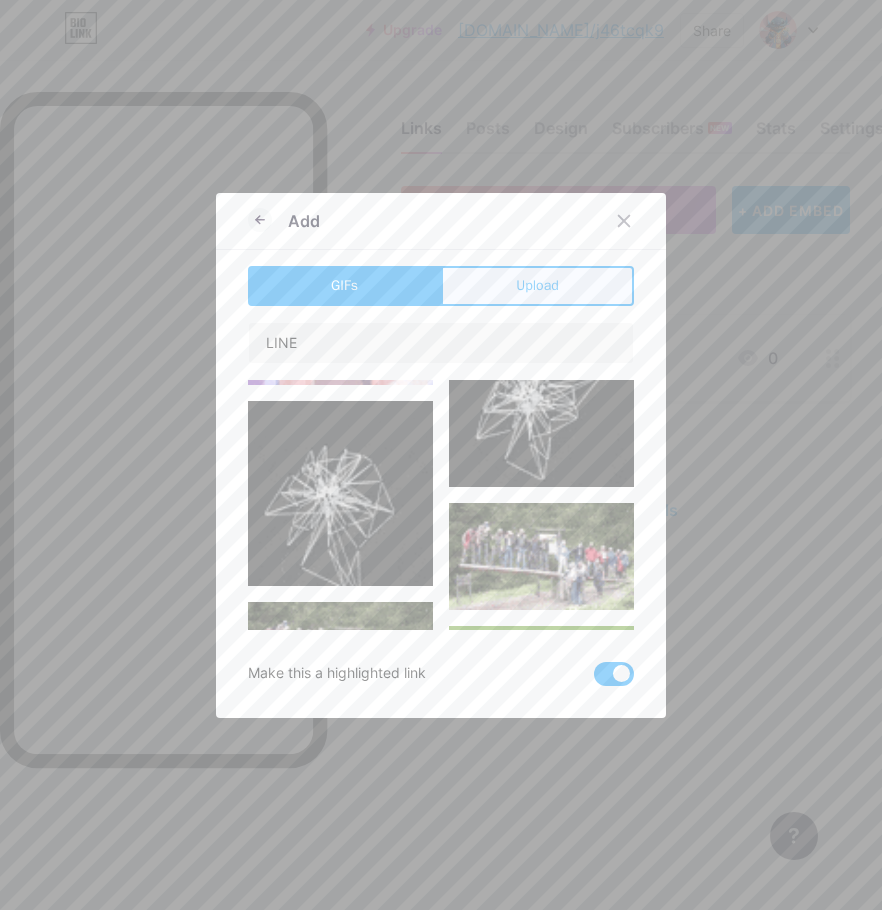 click on "Upload" at bounding box center (537, 286) 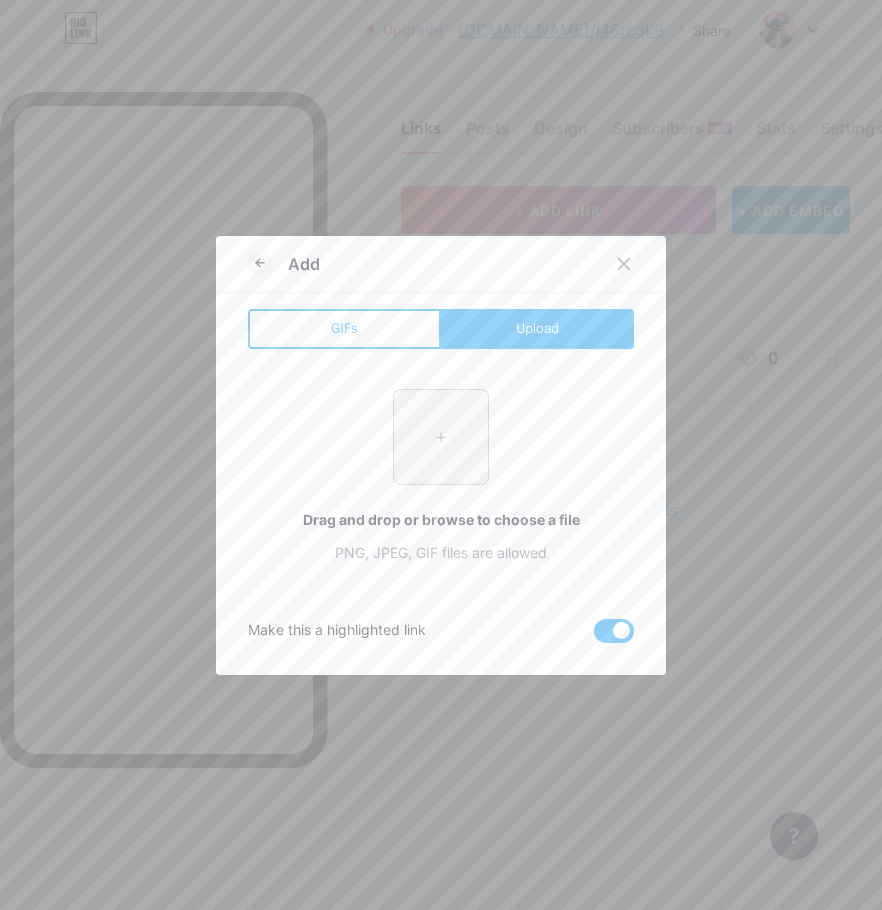 click at bounding box center [441, 437] 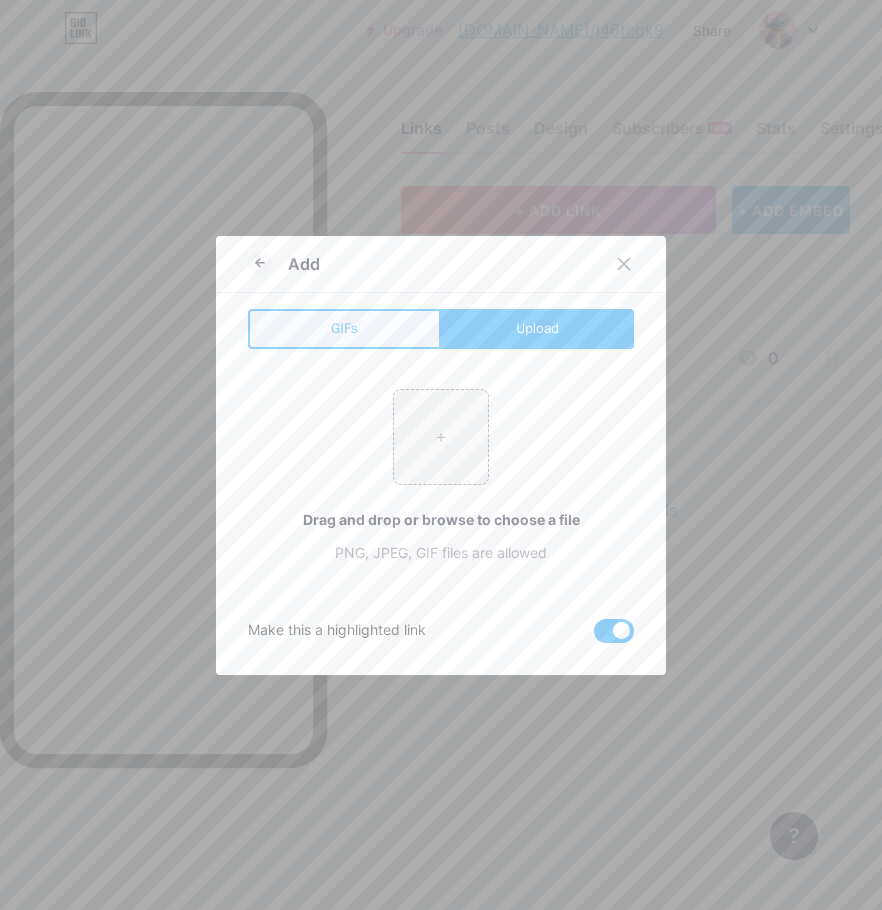 click on "GIFs" at bounding box center [344, 328] 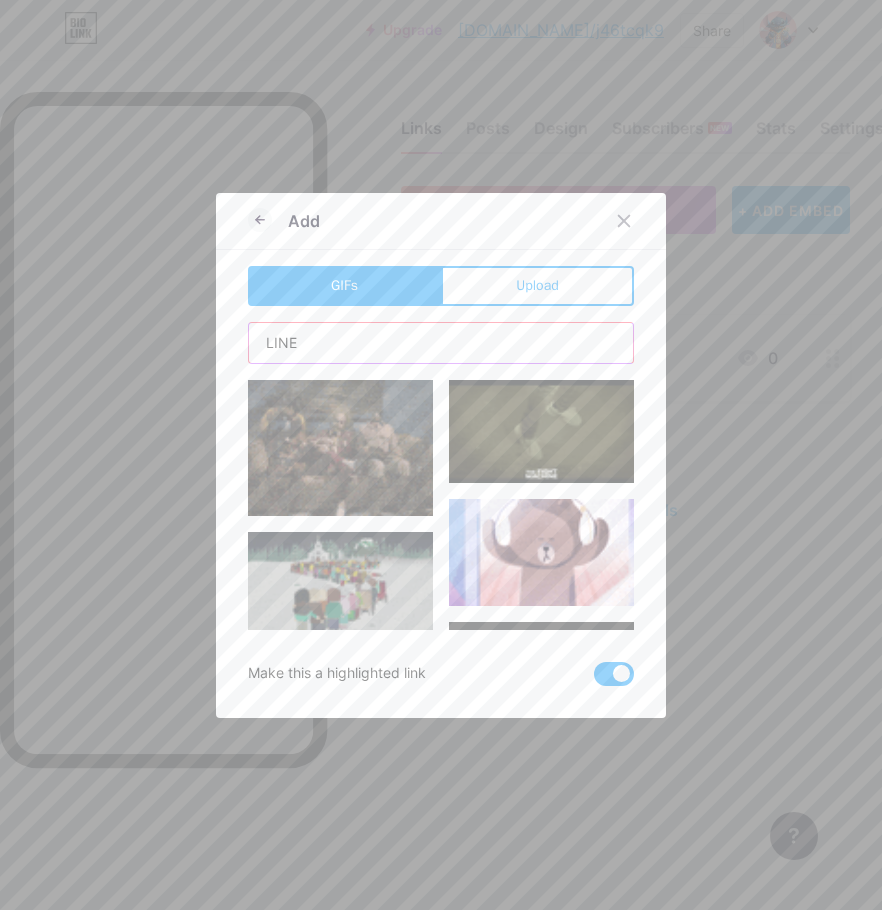 click on "LINE" at bounding box center [441, 343] 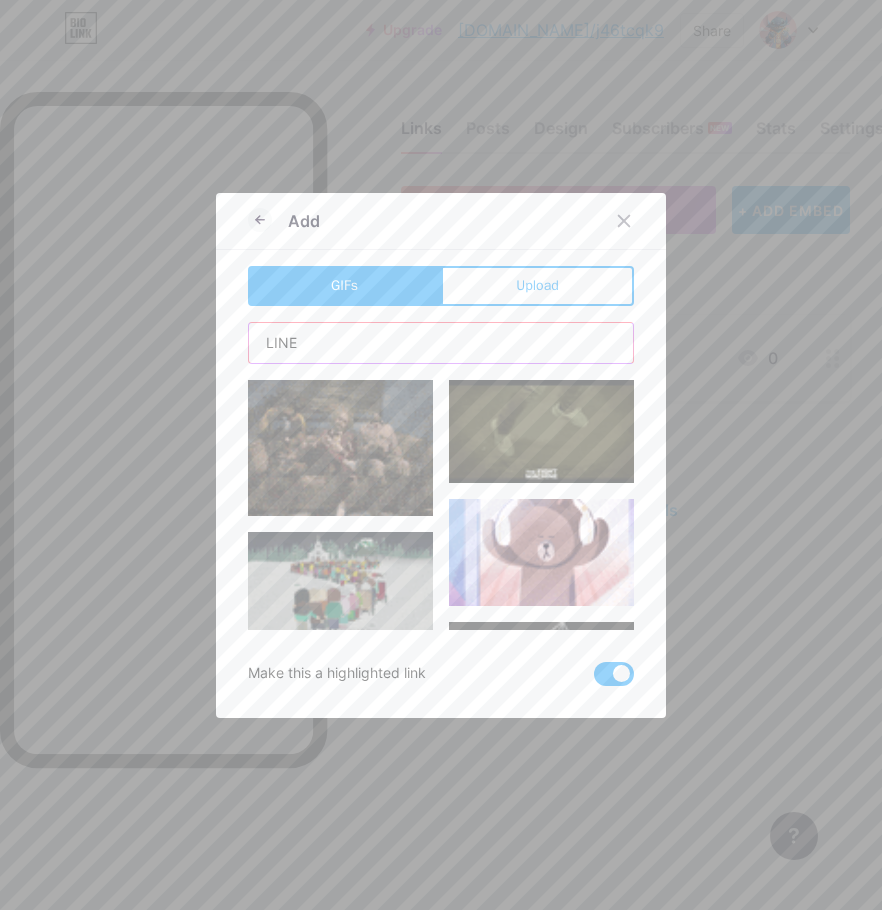 click on "LINE" at bounding box center [441, 343] 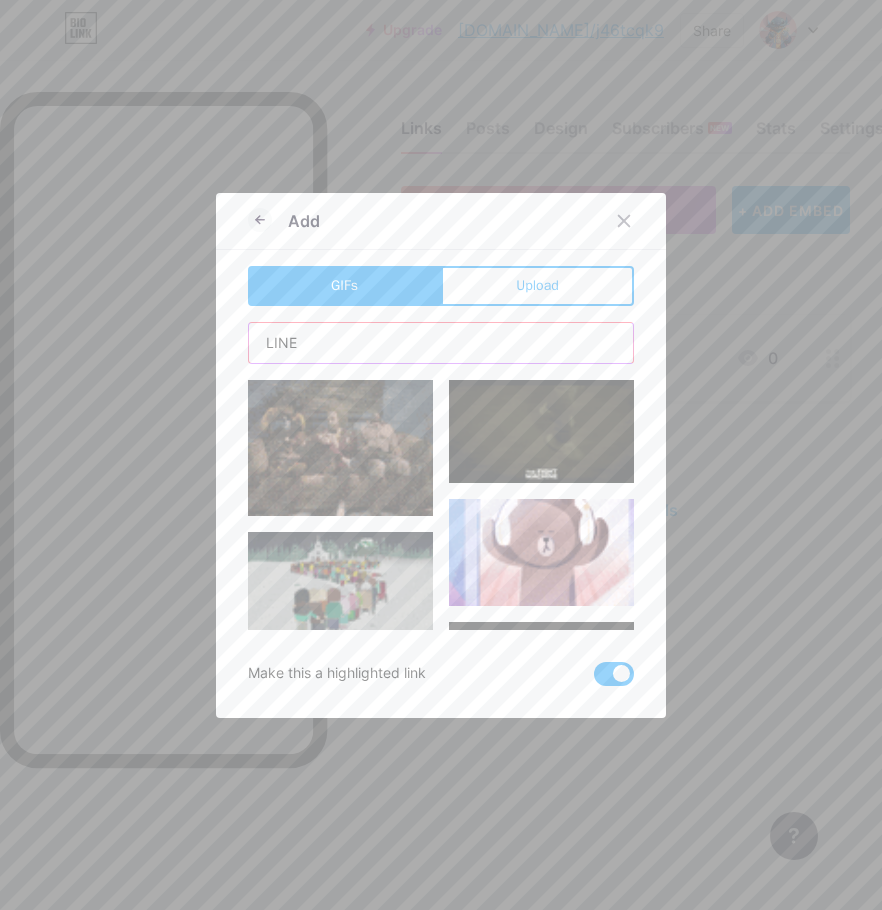 click on "LINE" at bounding box center [441, 343] 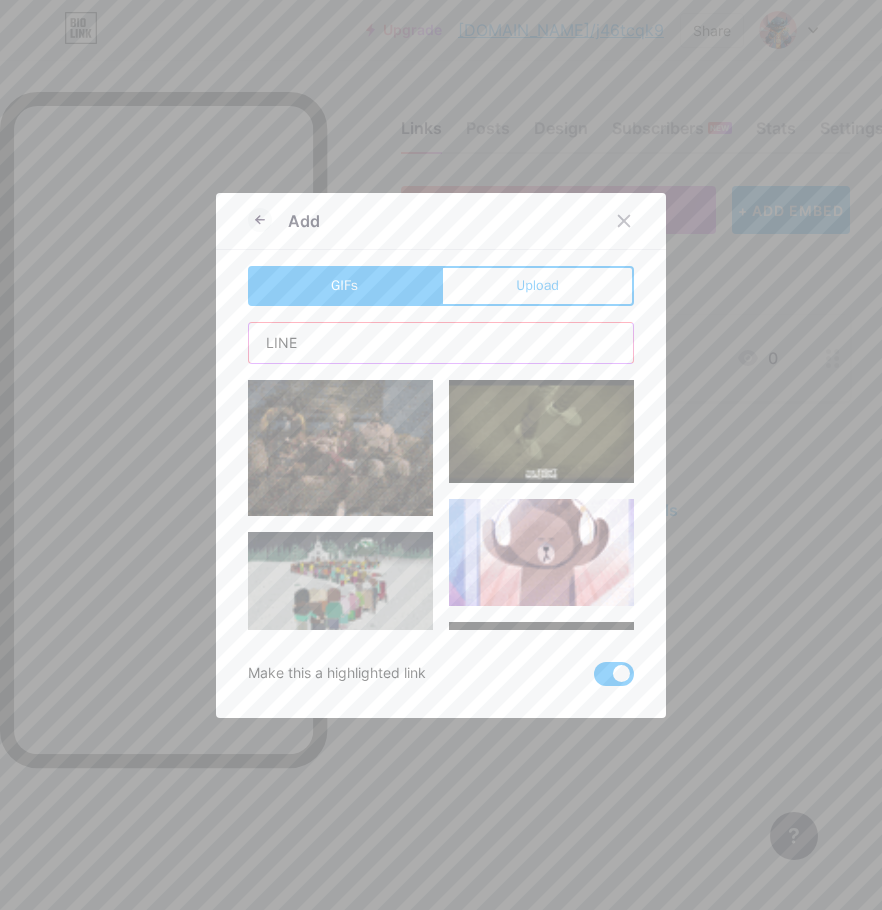 paste on ""C:\Users\advfg\Downloads\Telegram Desktop\video.mp4"" 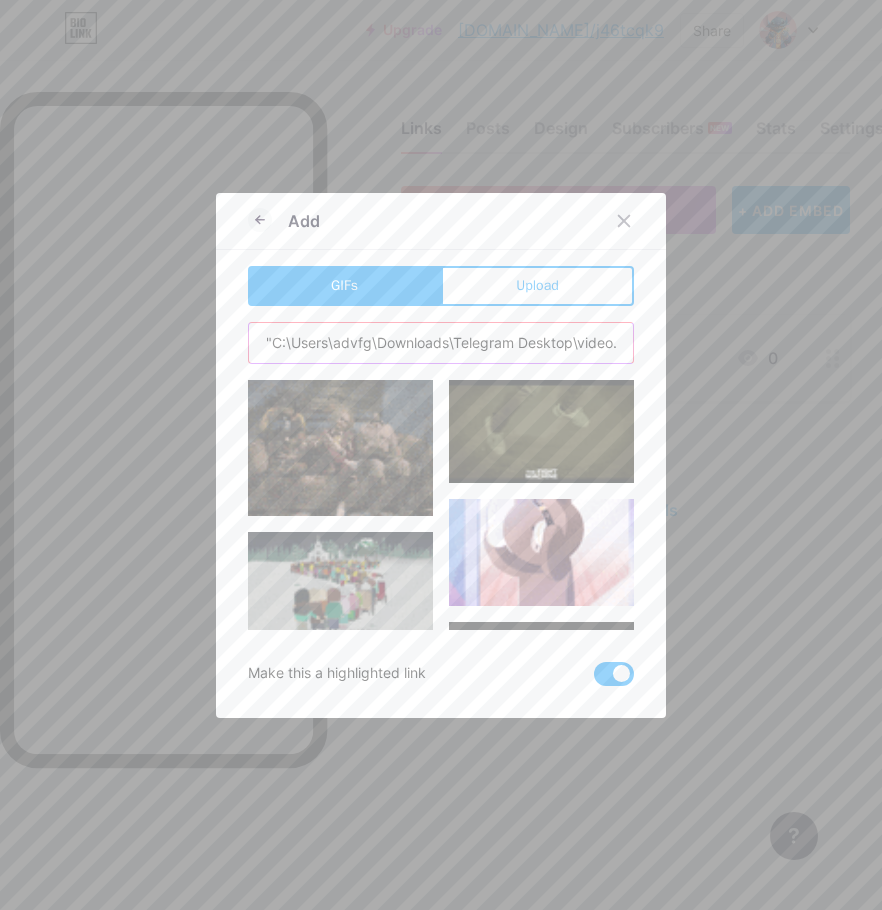 scroll, scrollTop: 0, scrollLeft: 39, axis: horizontal 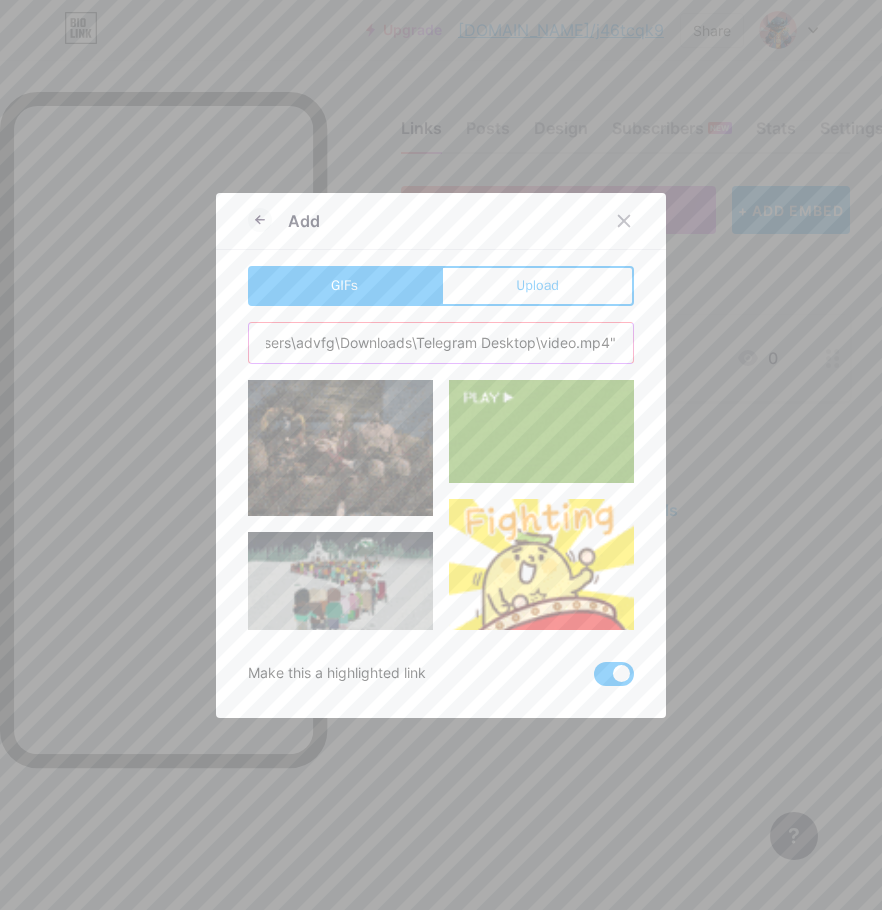 type on ""C:\Users\advfg\Downloads\Telegram Desktop\video.mp4"" 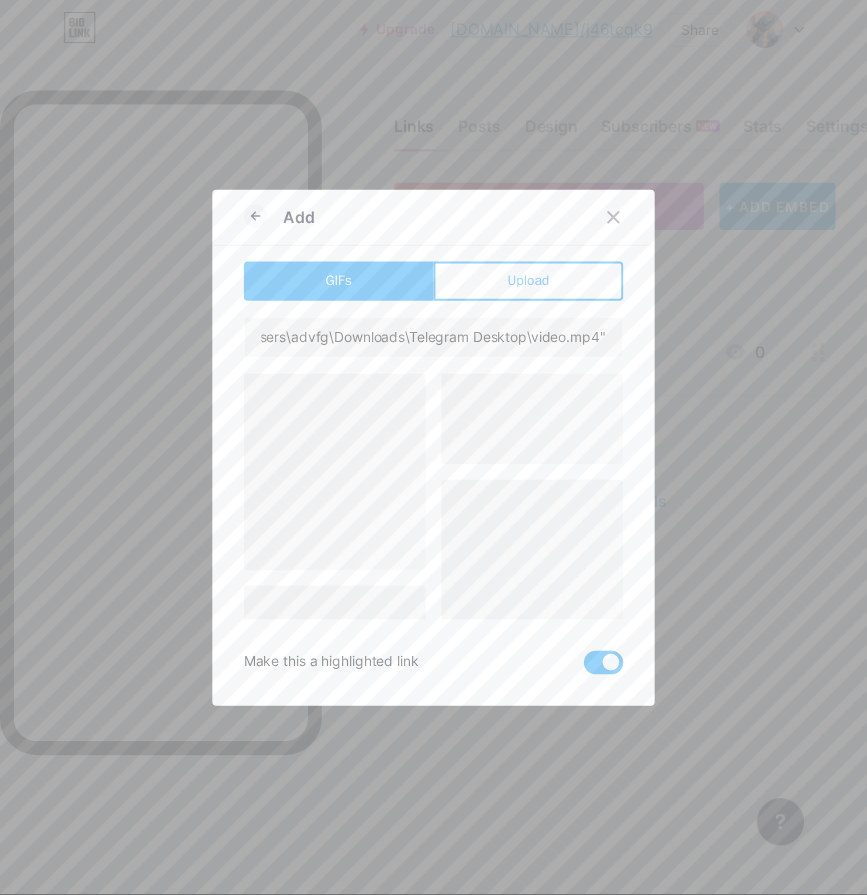scroll, scrollTop: 0, scrollLeft: 0, axis: both 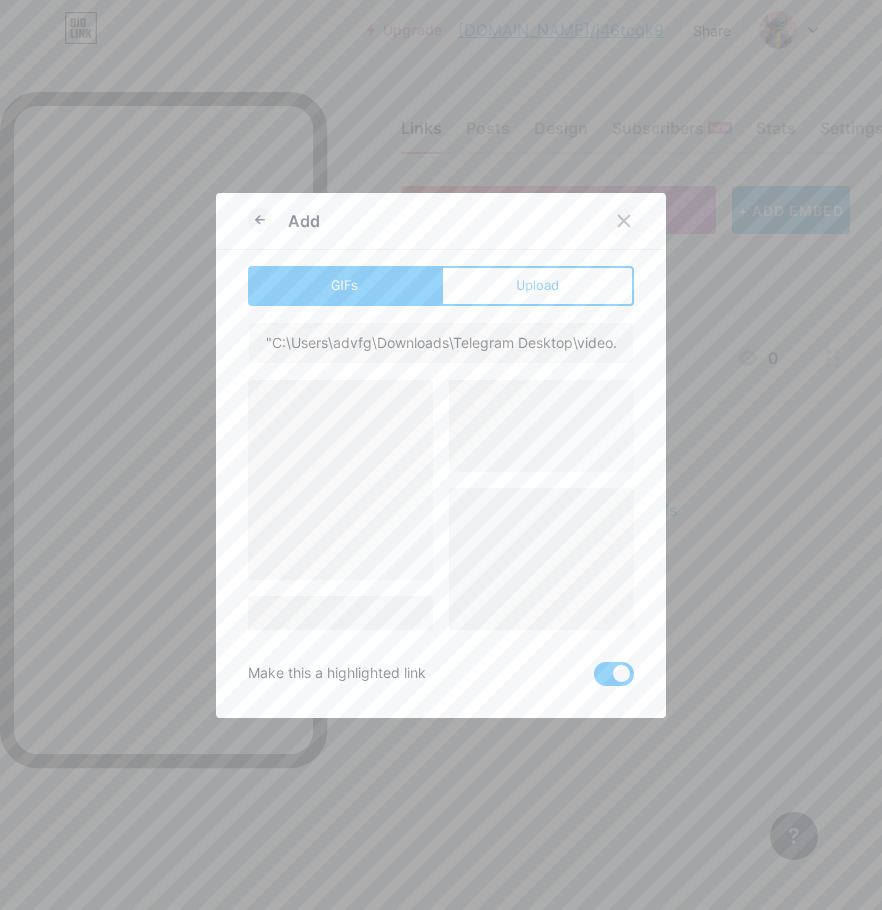 click 